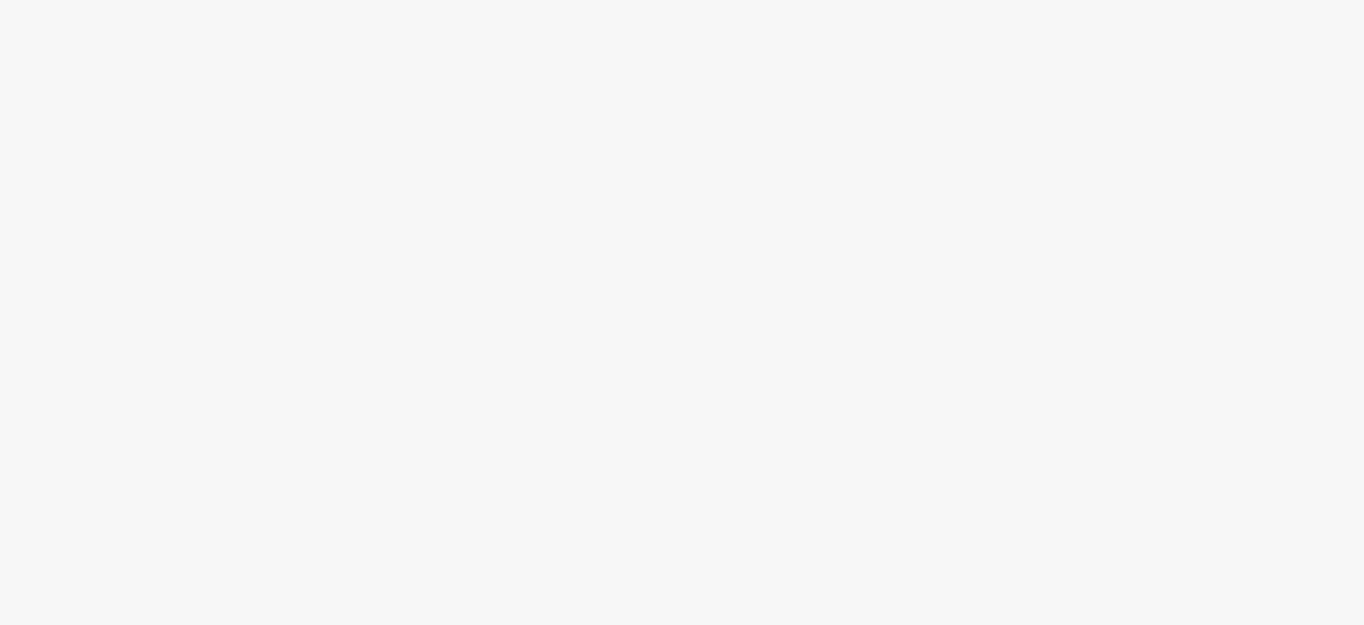 scroll, scrollTop: 0, scrollLeft: 0, axis: both 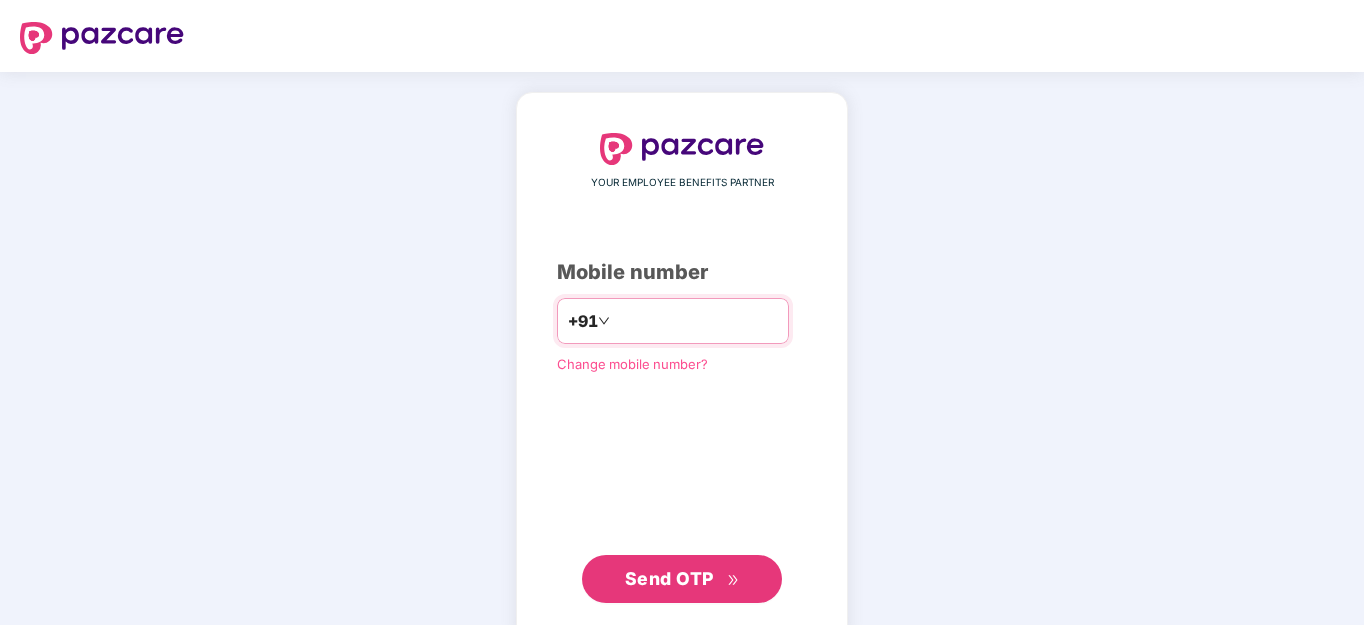 click at bounding box center [696, 321] 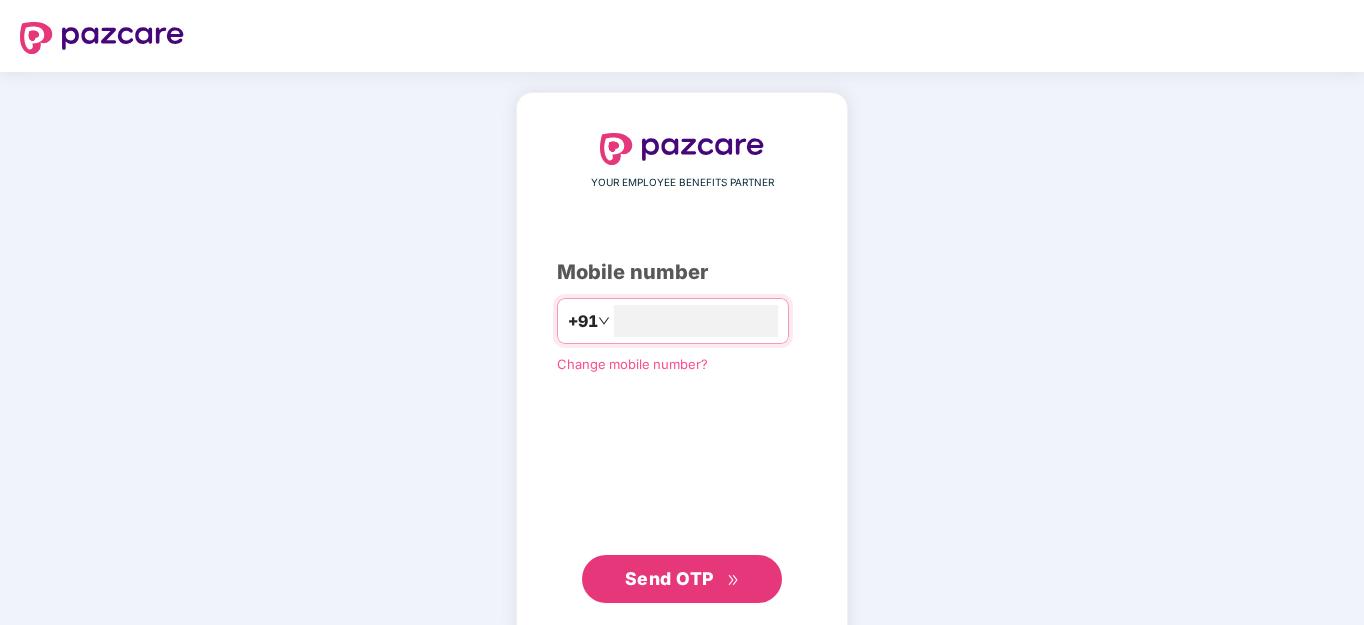 type on "**********" 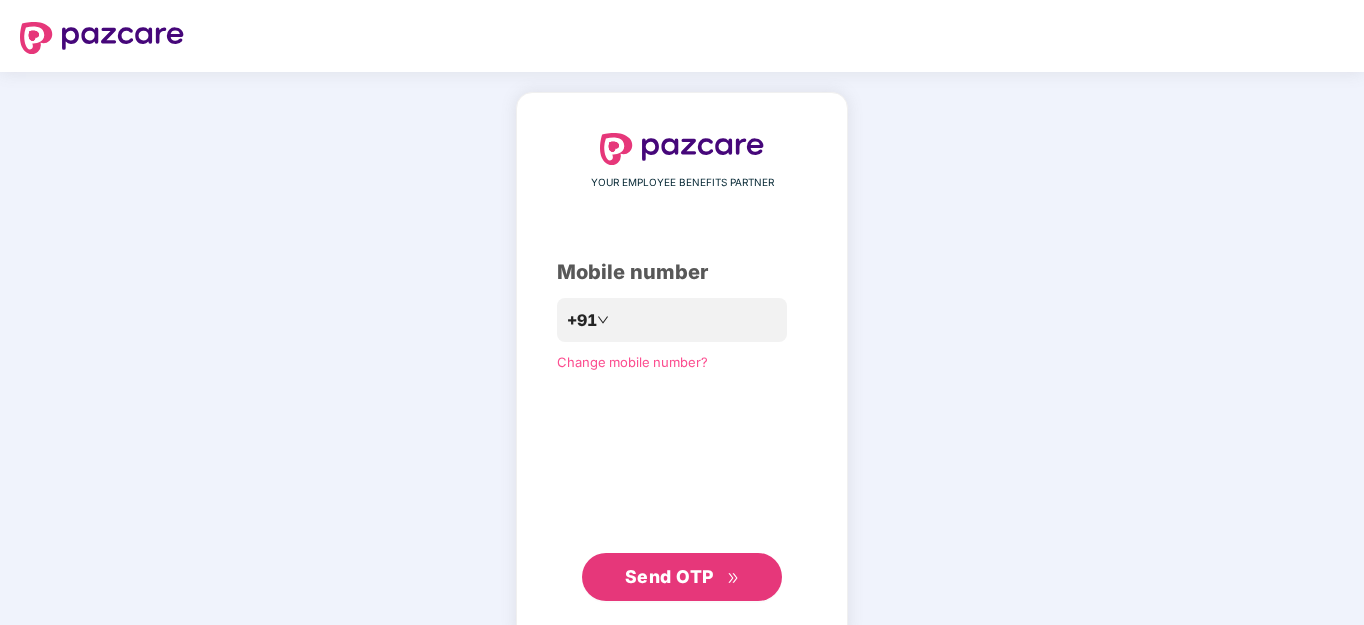 click on "Send OTP" at bounding box center (669, 576) 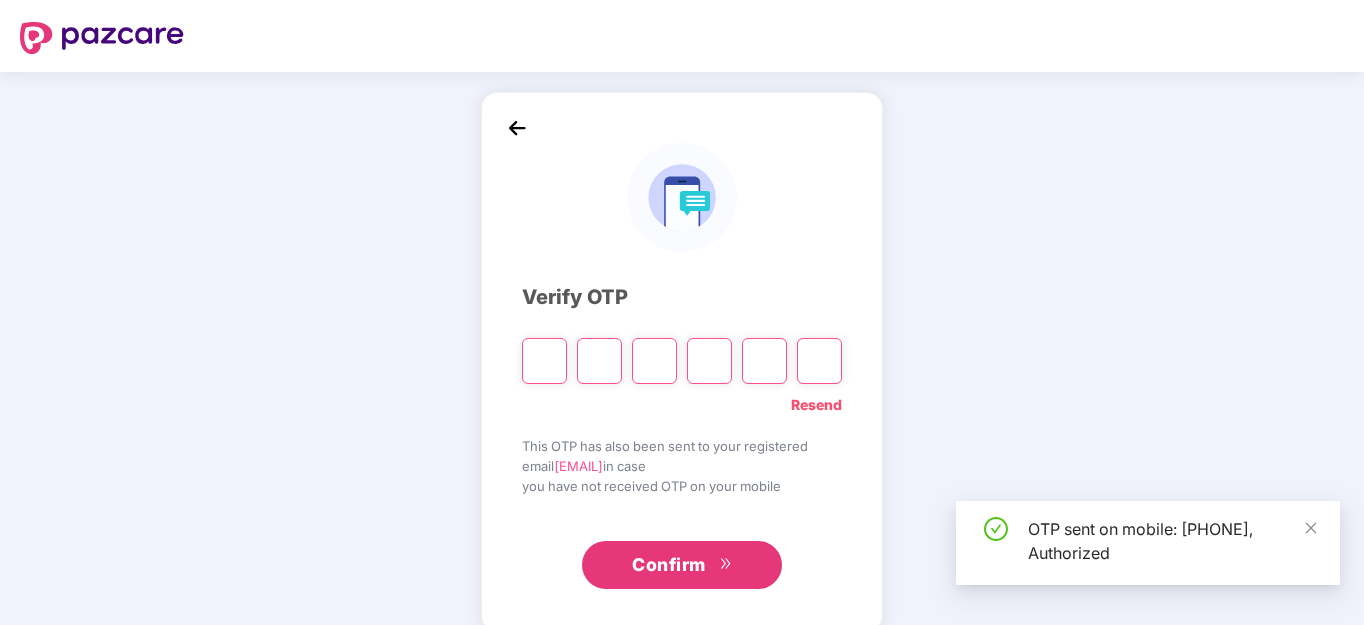 click at bounding box center [599, 361] 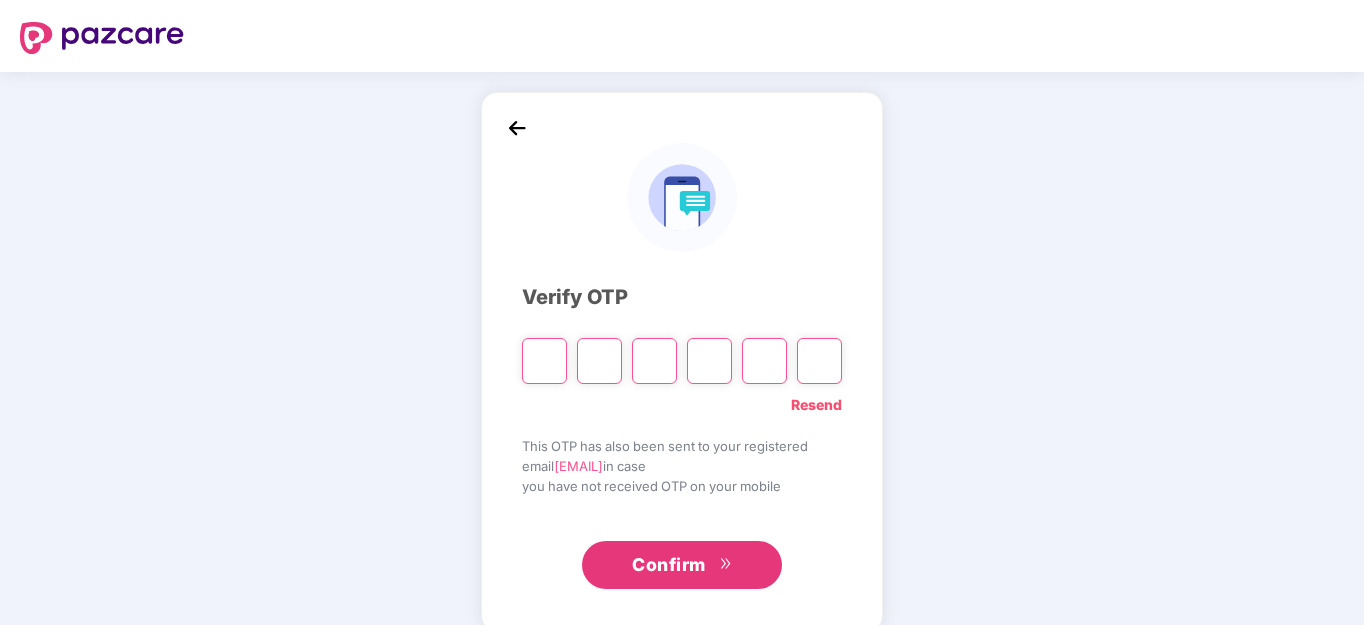 click at bounding box center [819, 361] 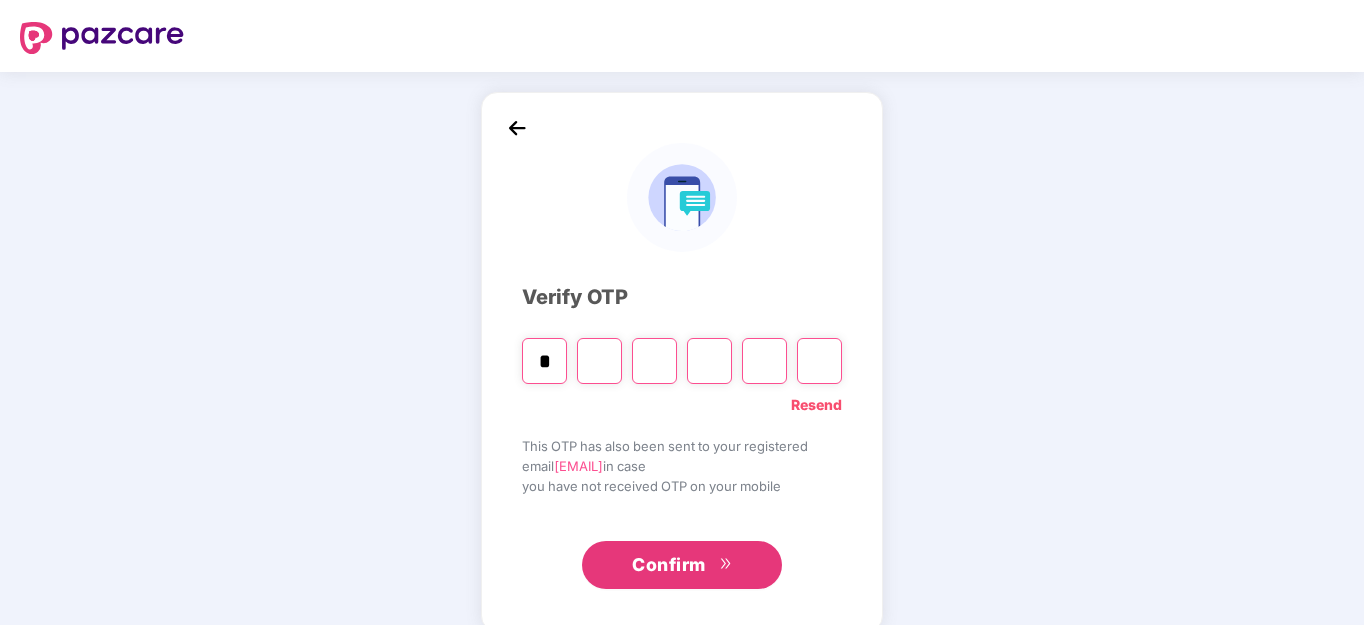 type on "*" 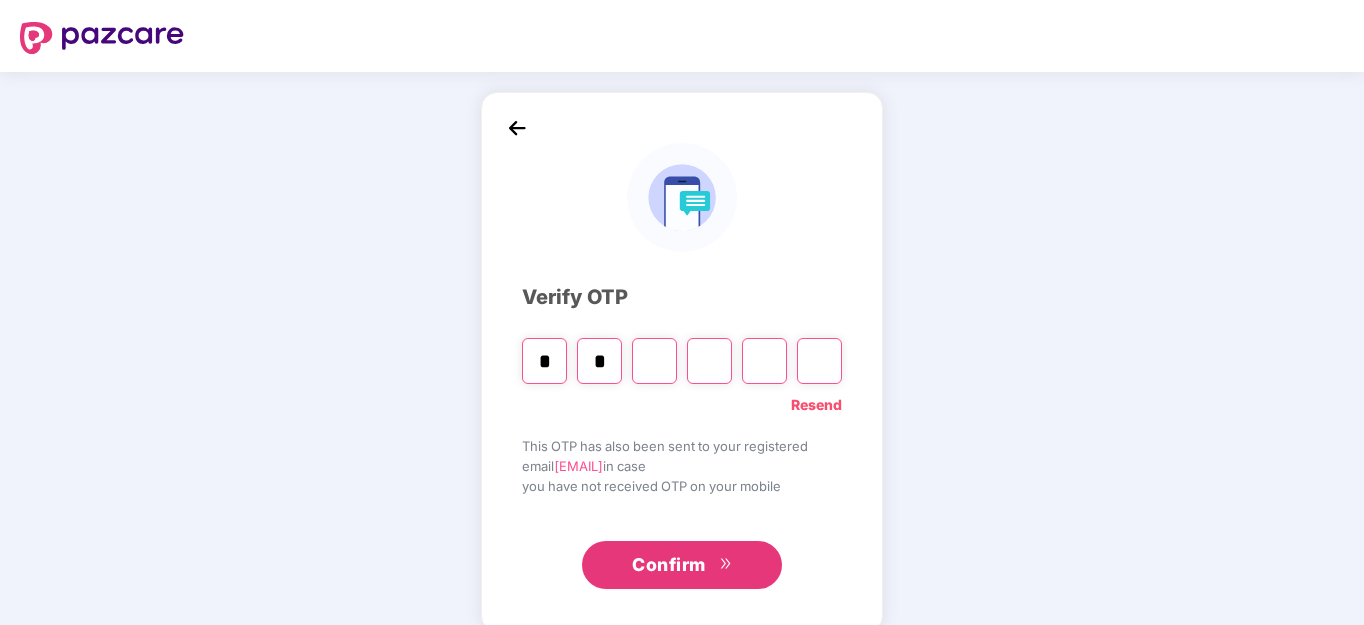 type on "*" 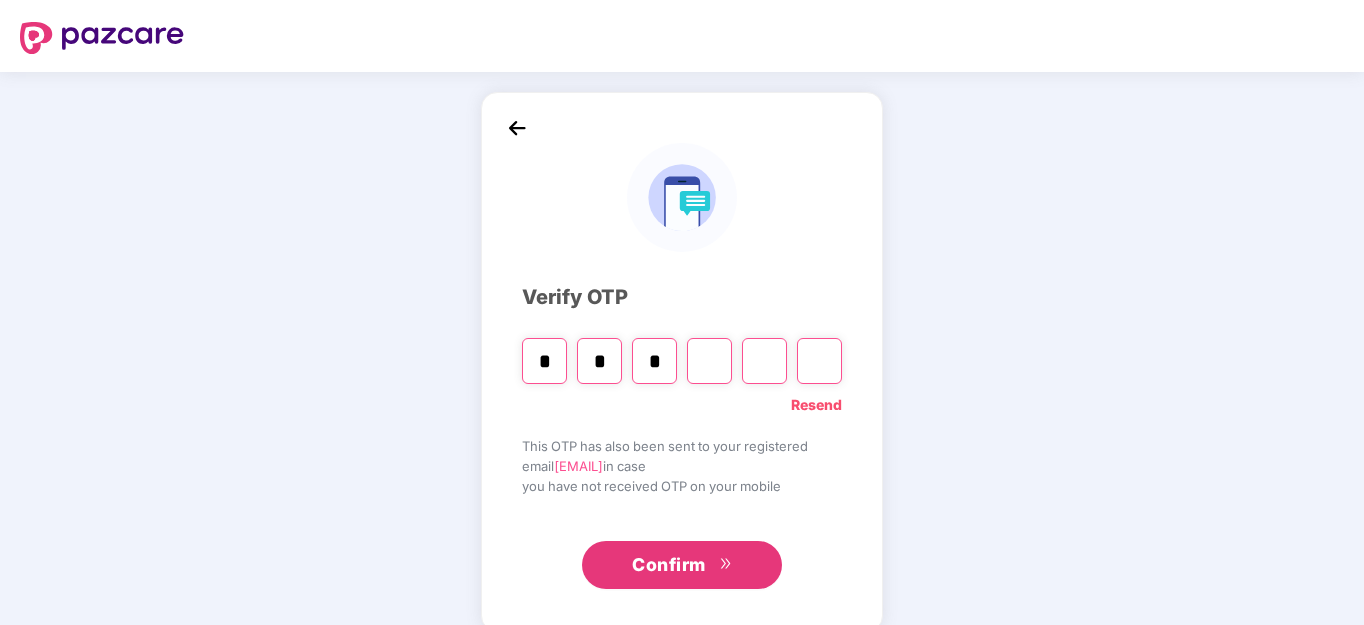 type on "*" 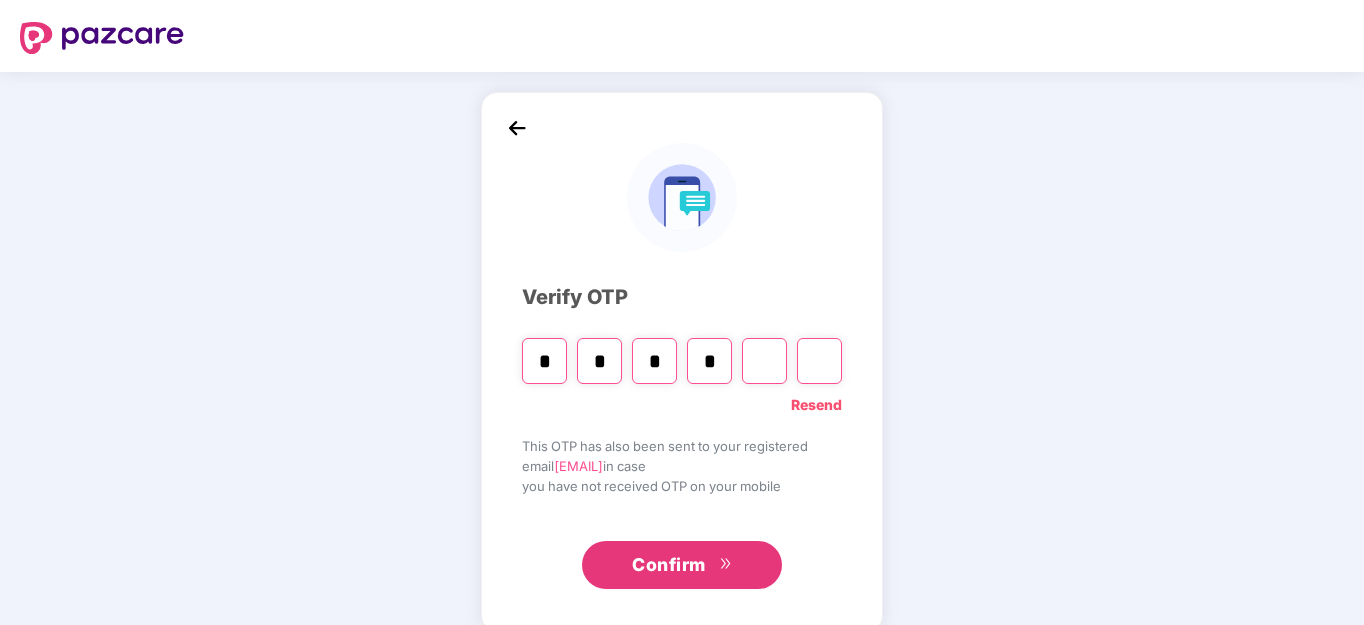 type on "*" 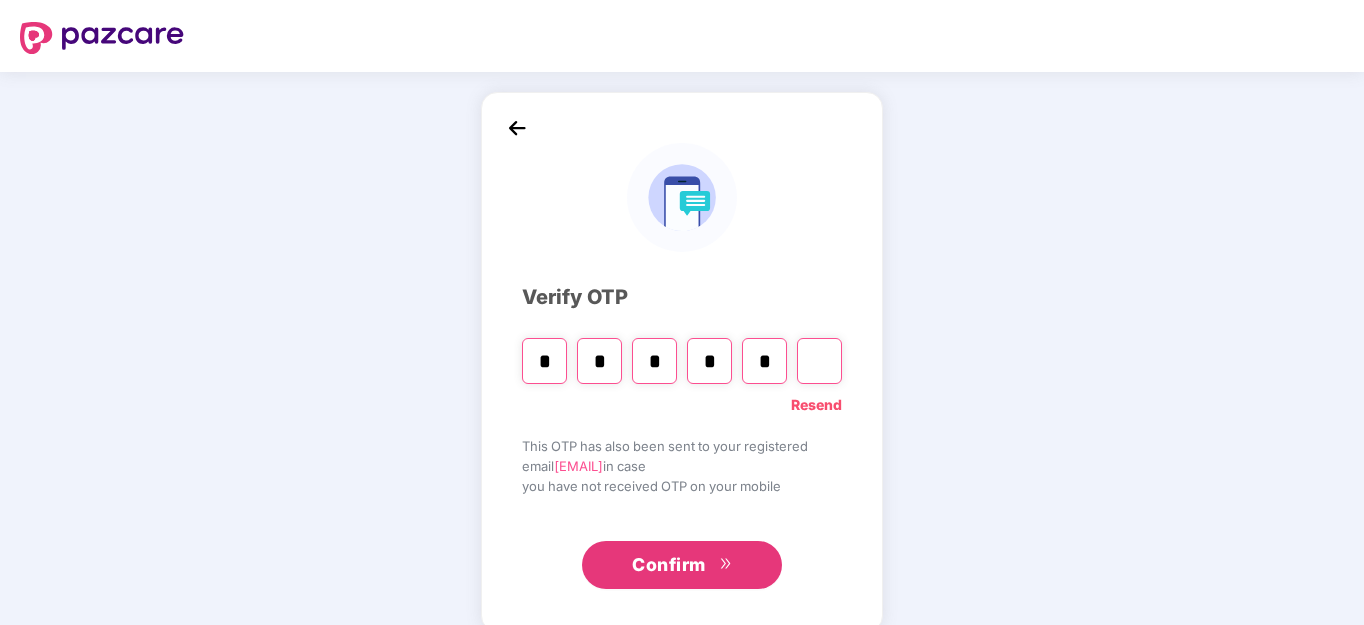 type on "*" 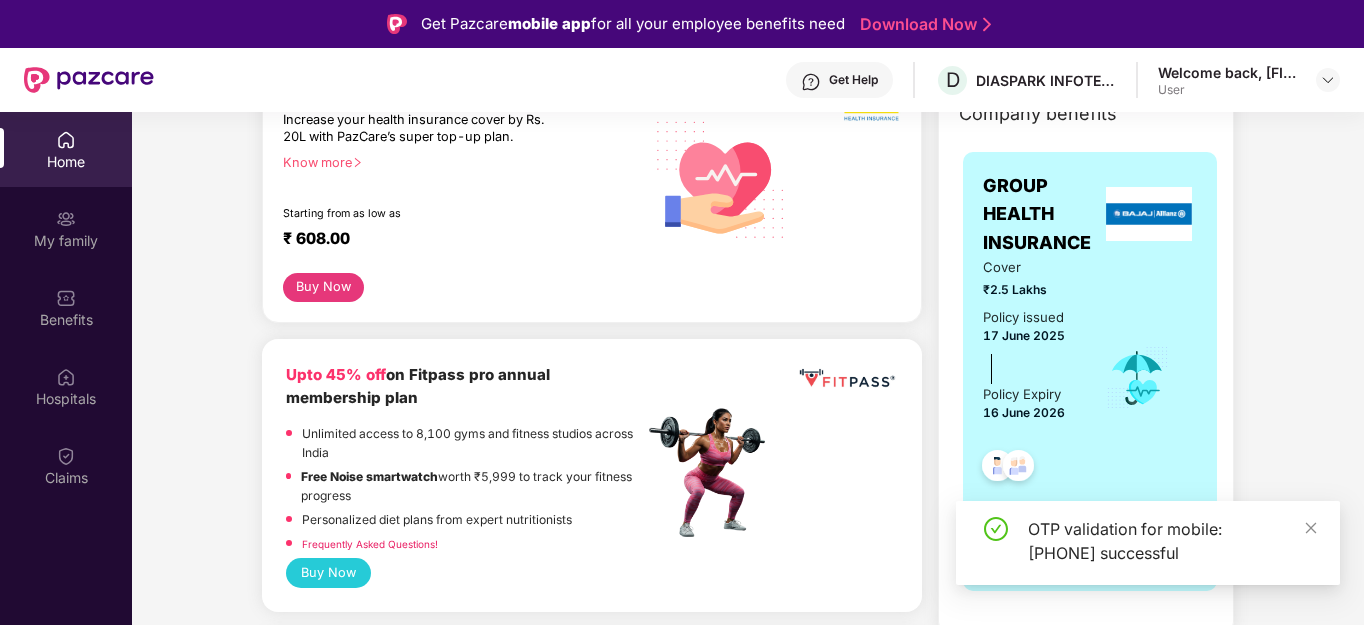 scroll, scrollTop: 0, scrollLeft: 0, axis: both 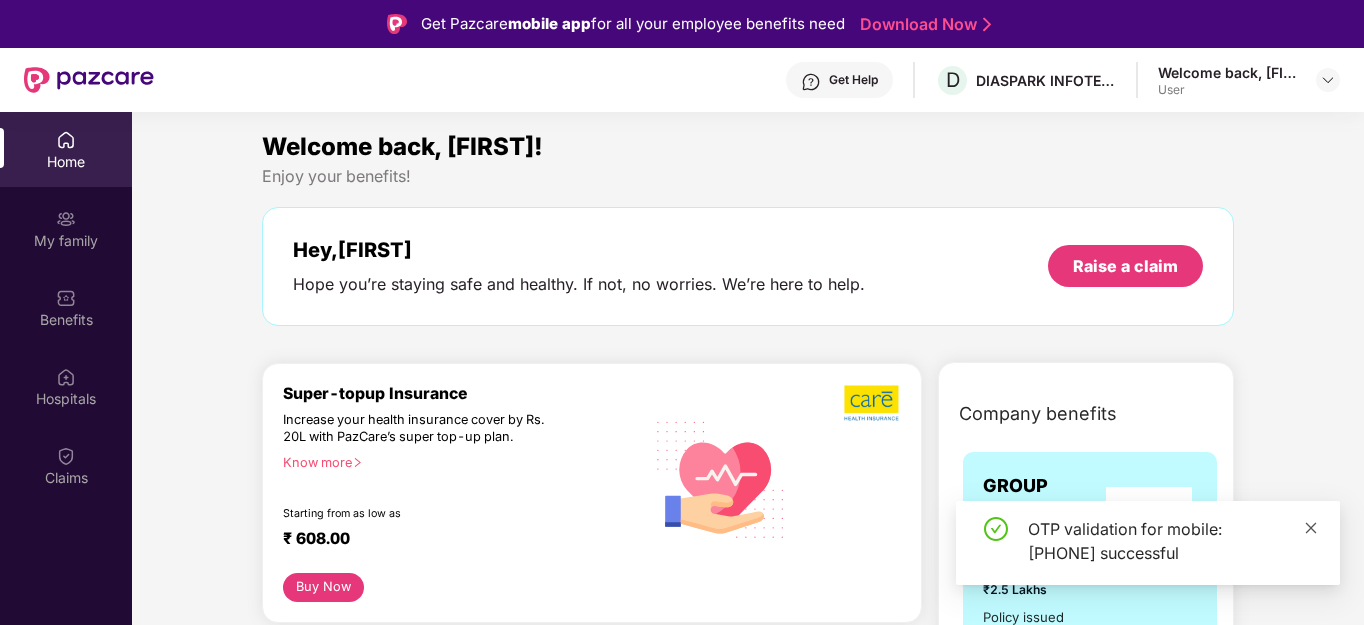 click 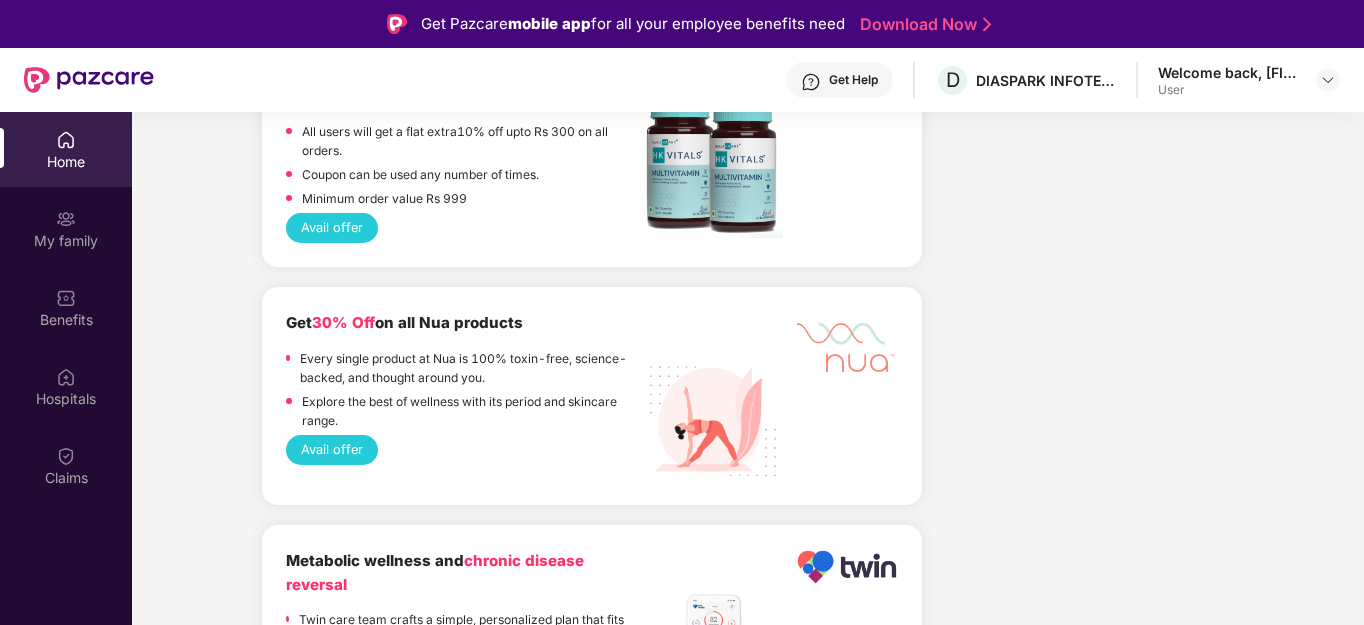 scroll, scrollTop: 4215, scrollLeft: 0, axis: vertical 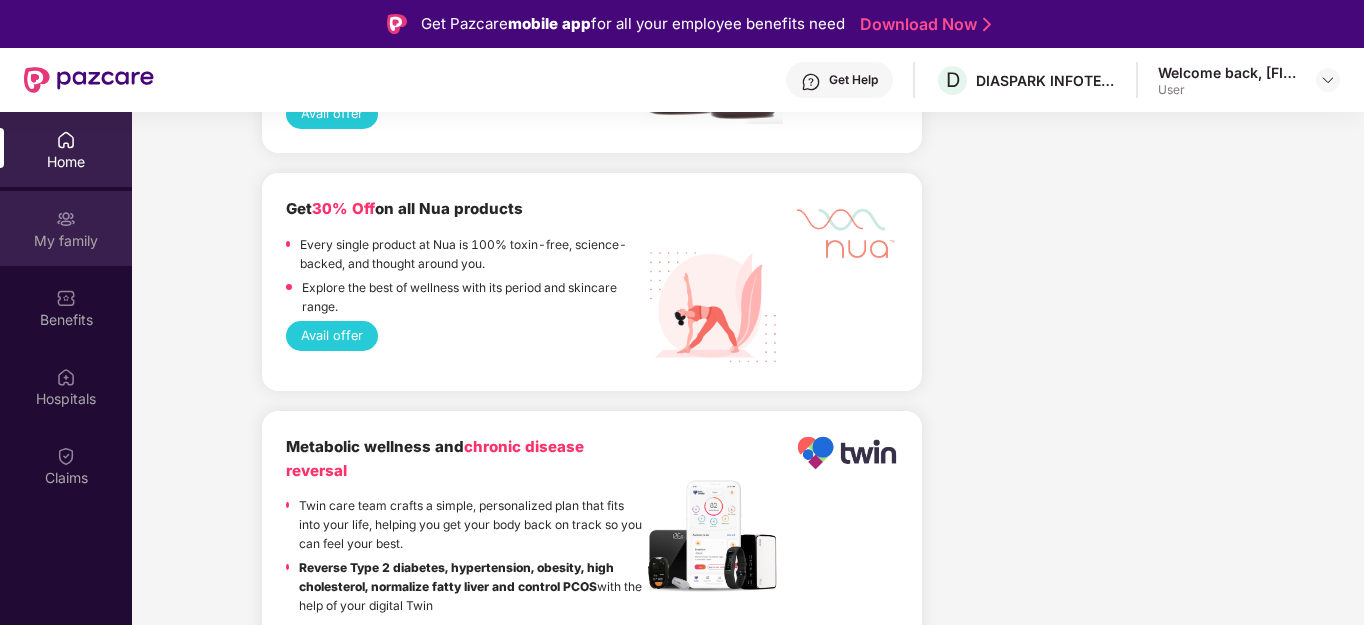 click on "My family" at bounding box center [66, 228] 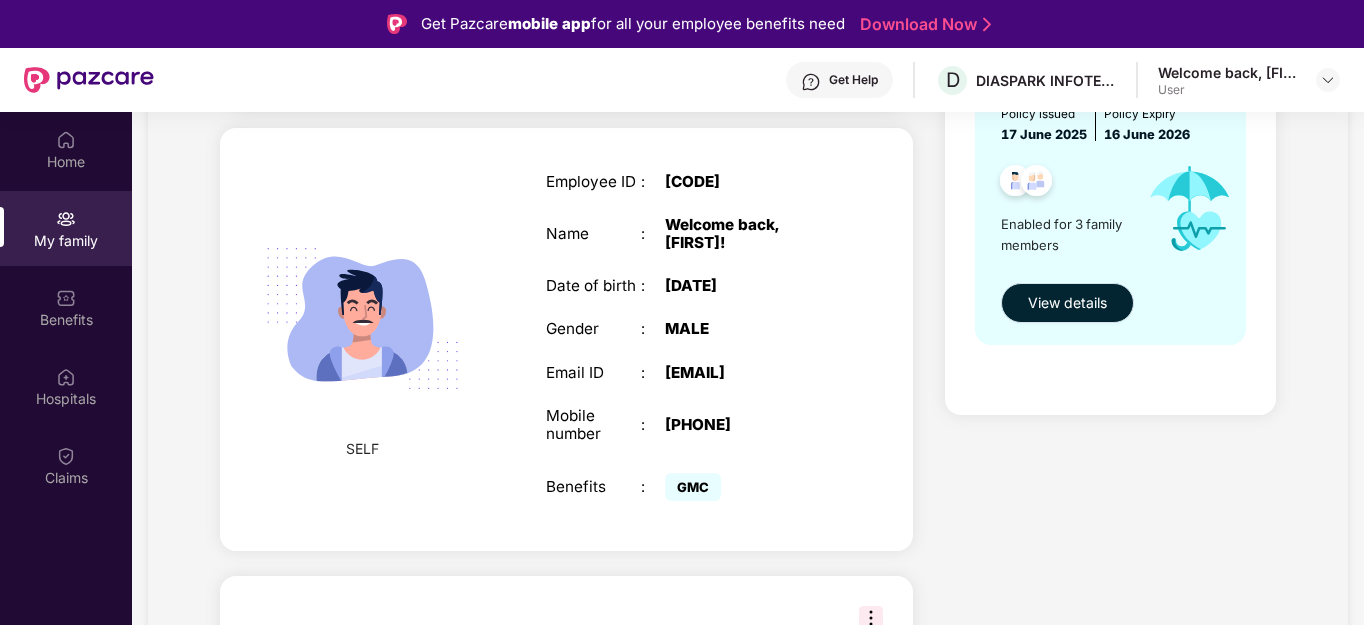 scroll, scrollTop: 200, scrollLeft: 0, axis: vertical 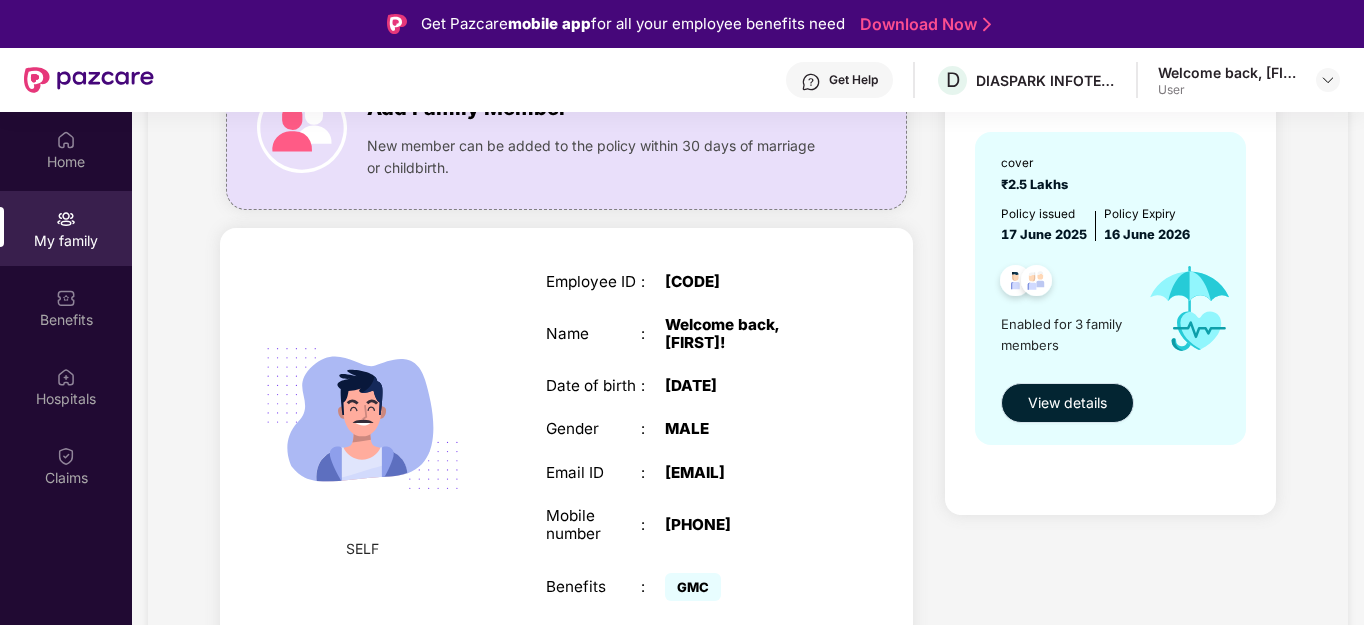 click on "View details" at bounding box center (1067, 403) 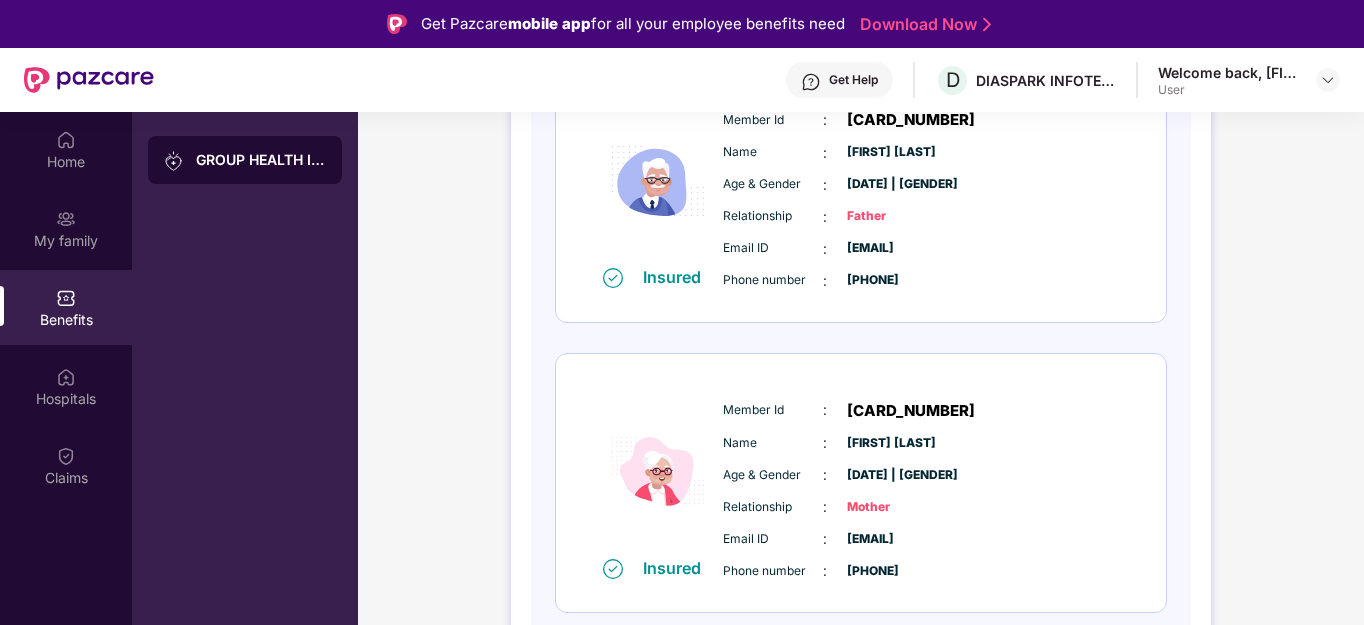 scroll, scrollTop: 0, scrollLeft: 0, axis: both 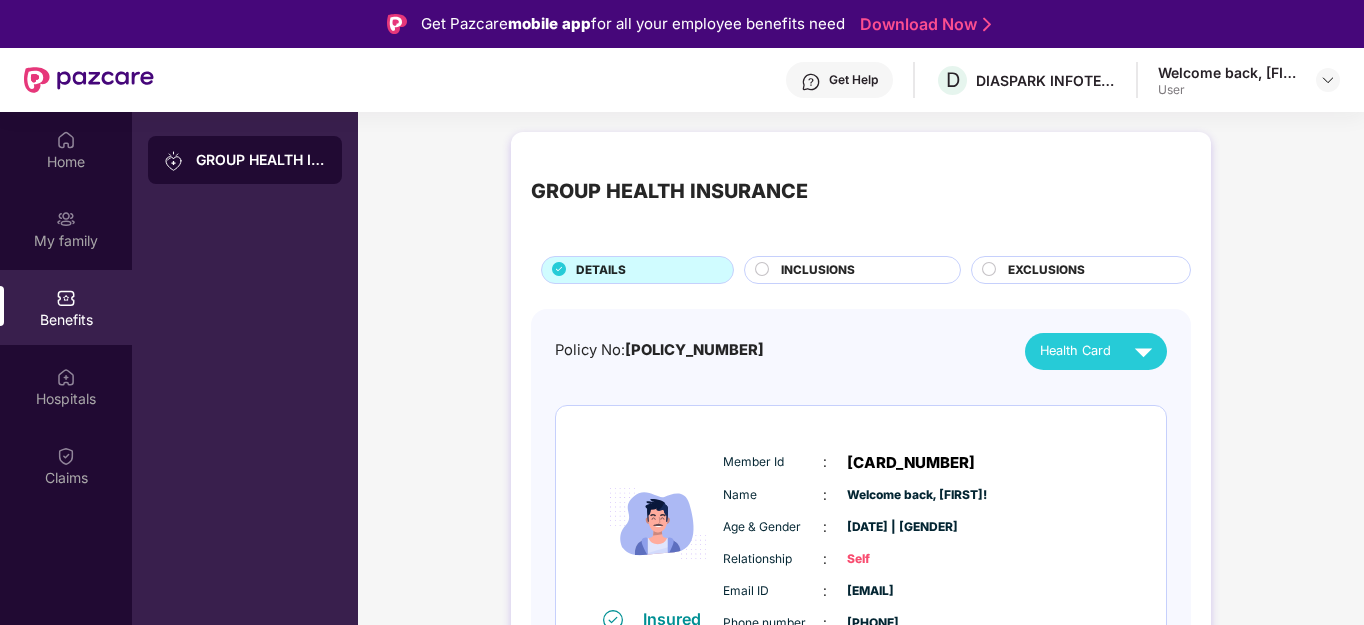 click on "INCLUSIONS" at bounding box center [818, 270] 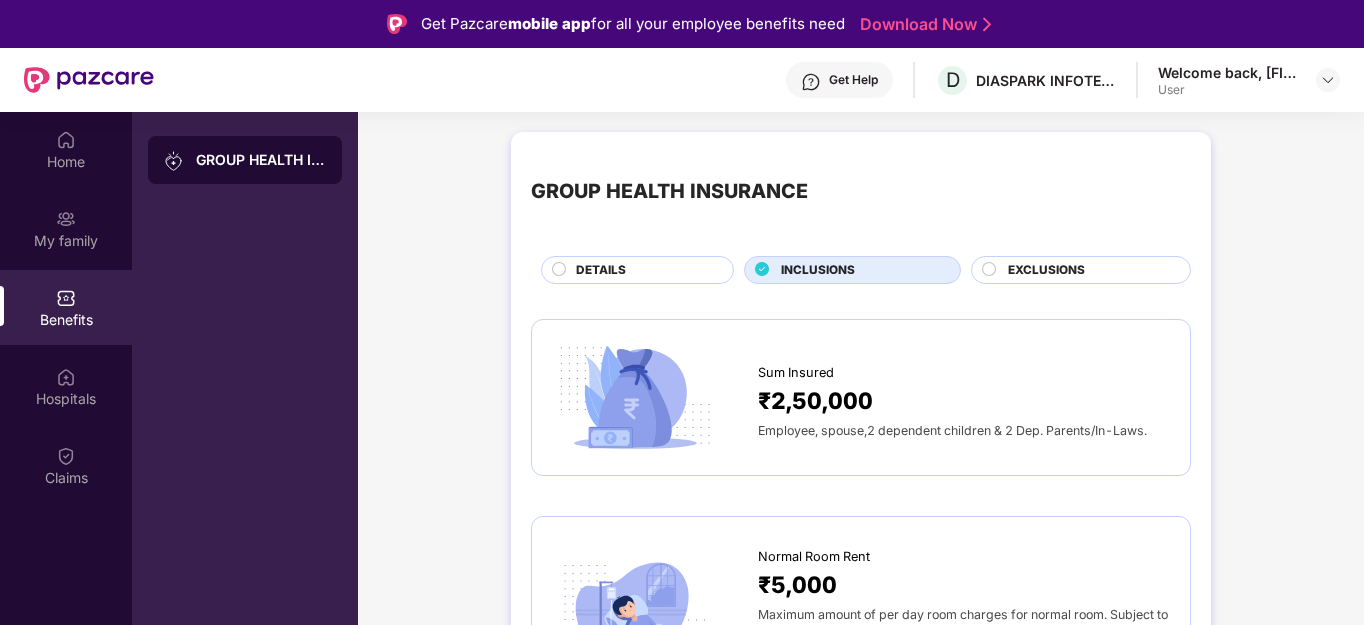click on "Benefits" at bounding box center (66, 320) 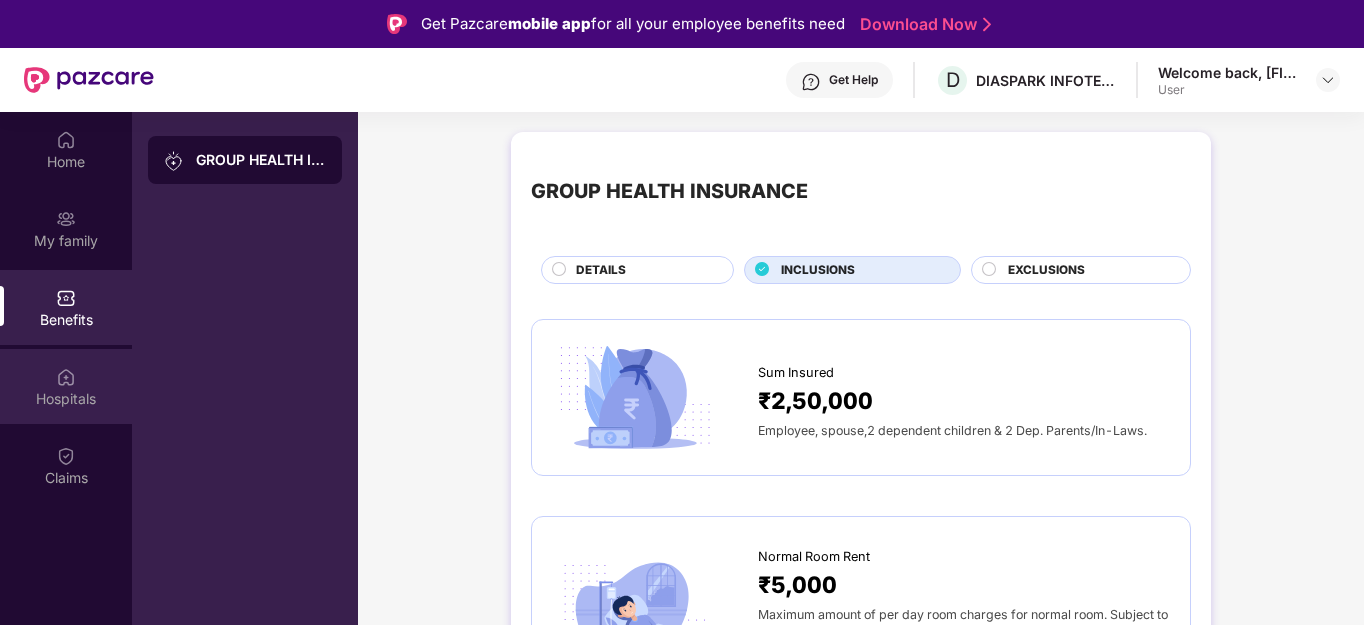 click at bounding box center [66, 377] 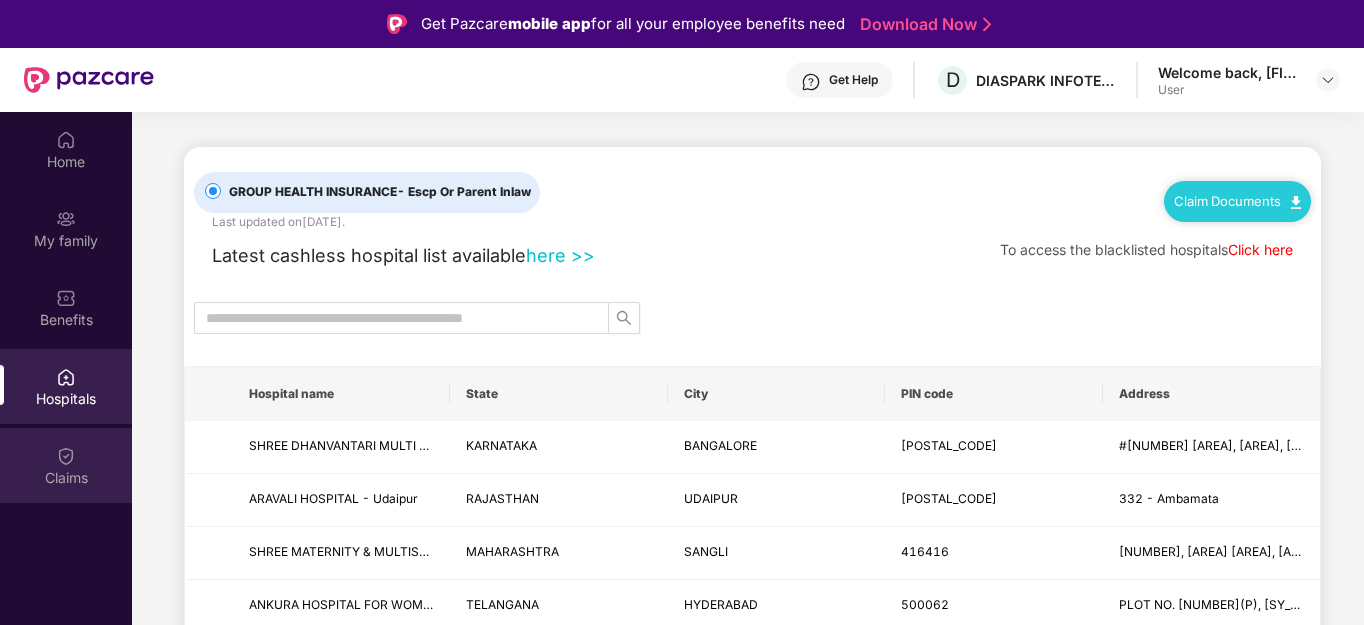 click on "Claims" at bounding box center [66, 478] 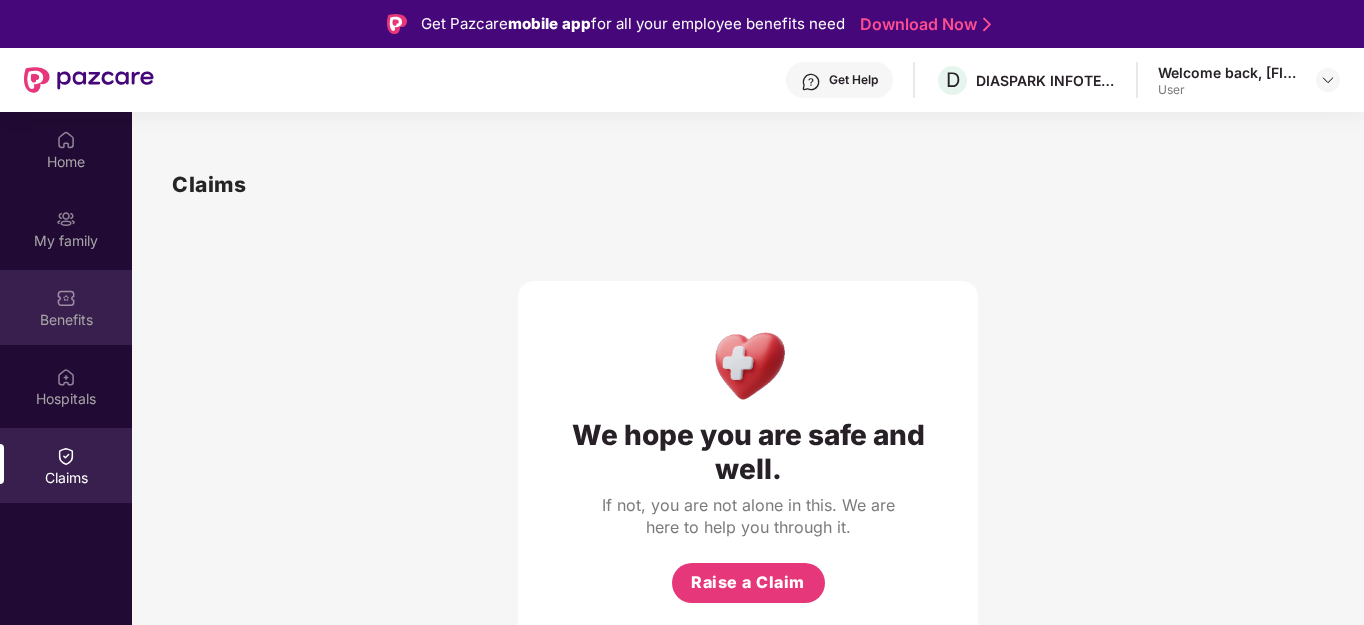 click on "Benefits" at bounding box center [66, 307] 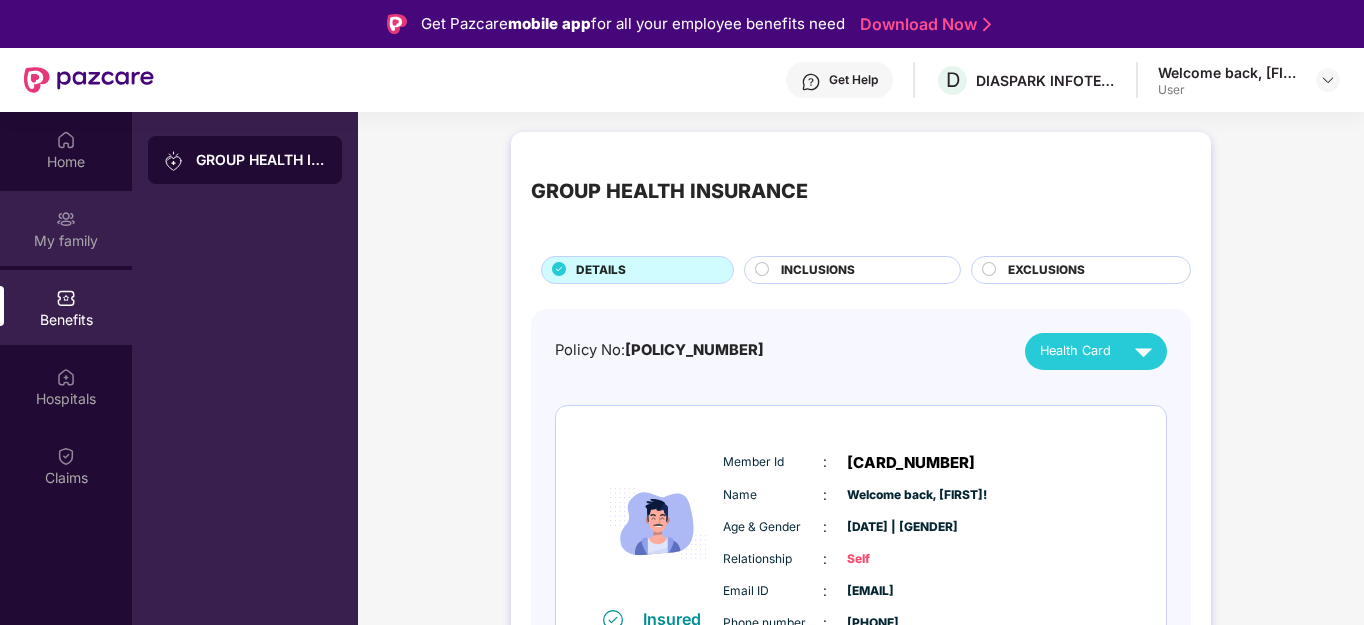 click on "My family" at bounding box center [66, 241] 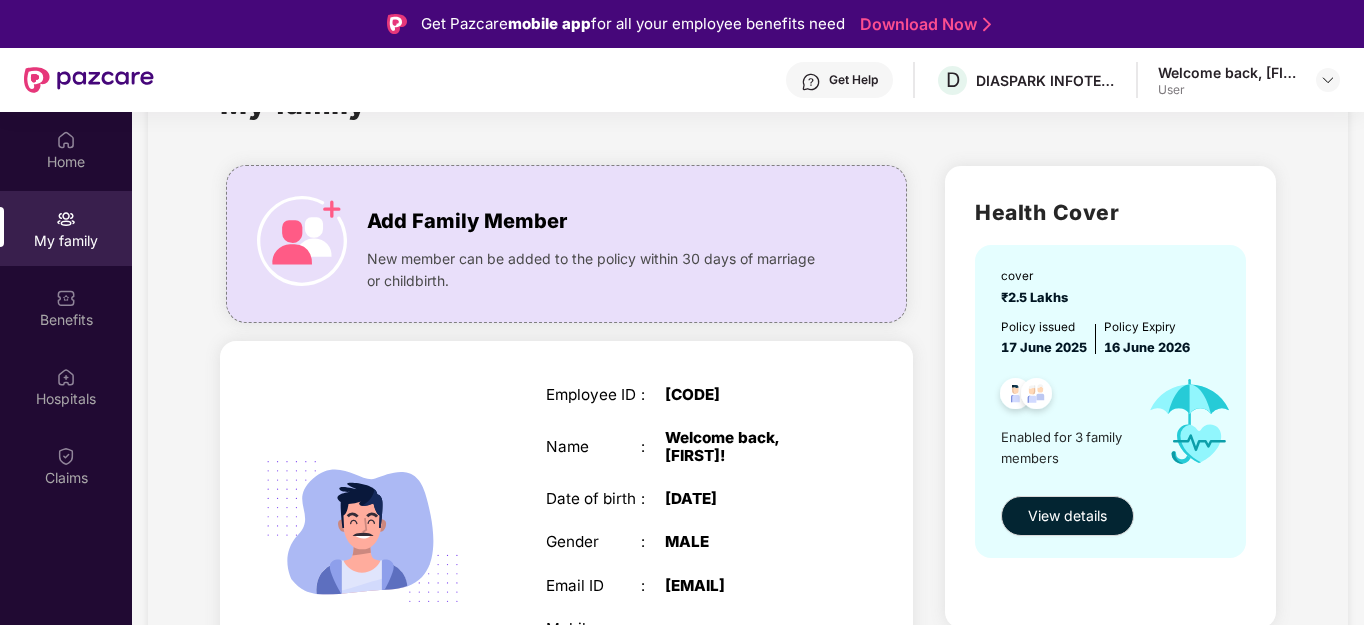 scroll, scrollTop: 0, scrollLeft: 0, axis: both 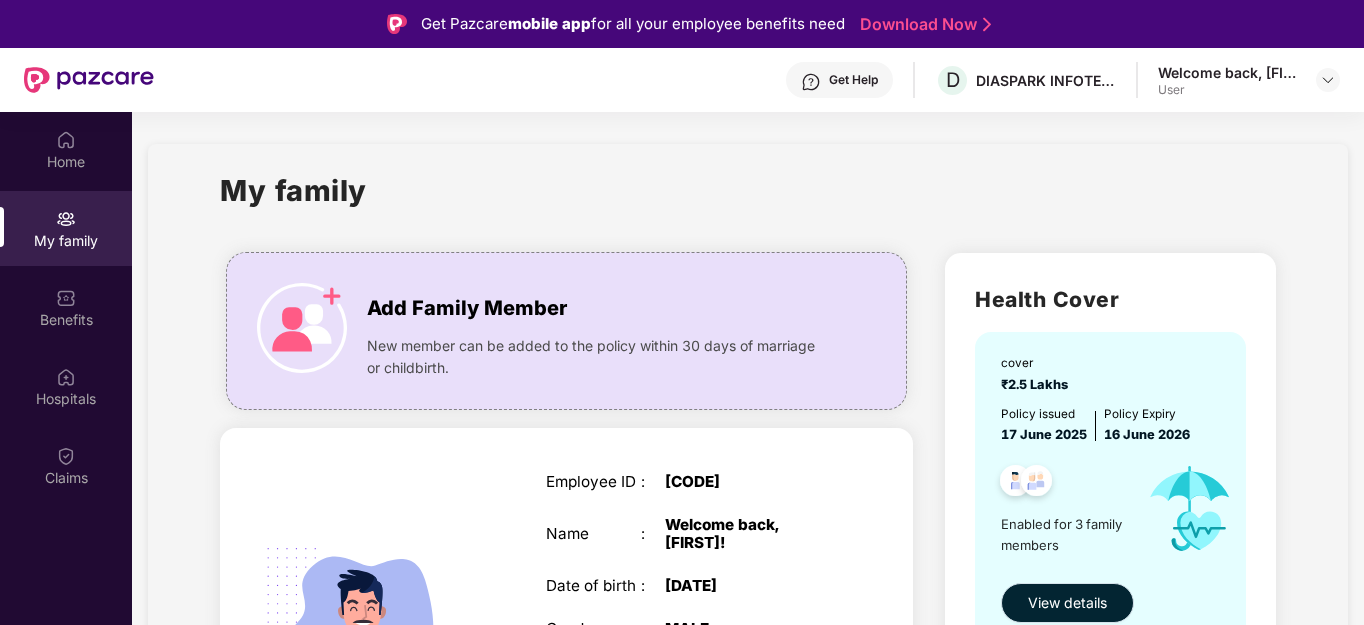 click on "View details" at bounding box center (1067, 603) 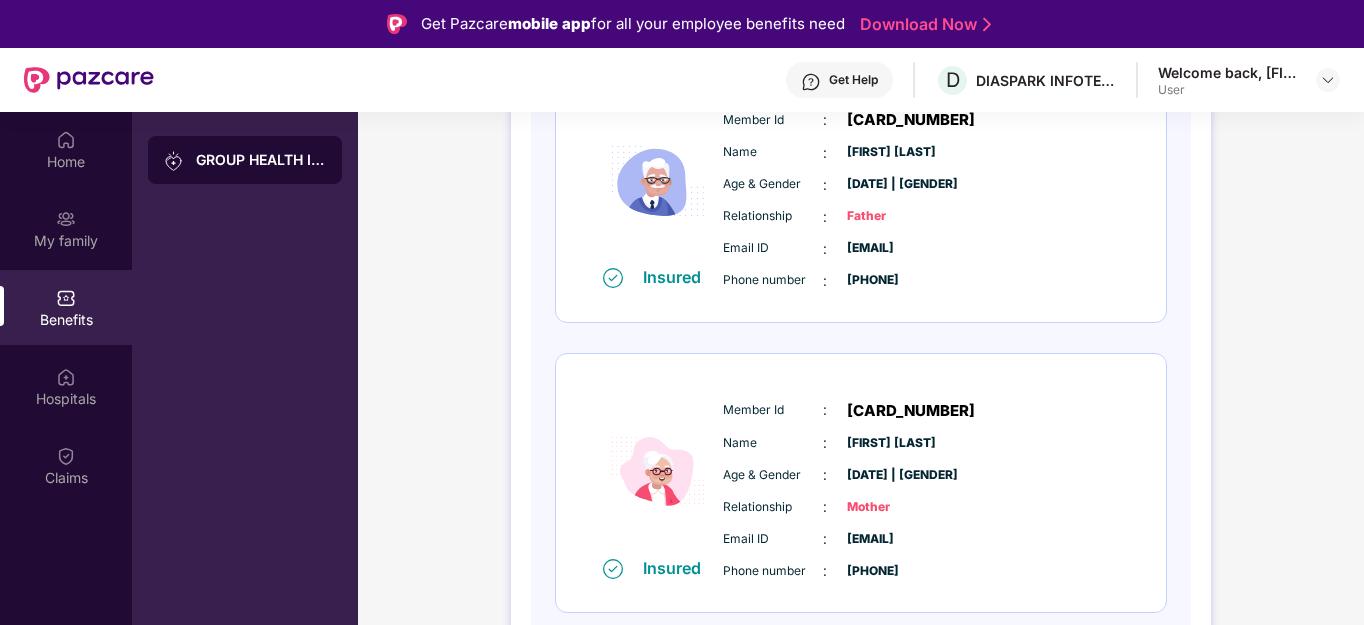 scroll, scrollTop: 0, scrollLeft: 0, axis: both 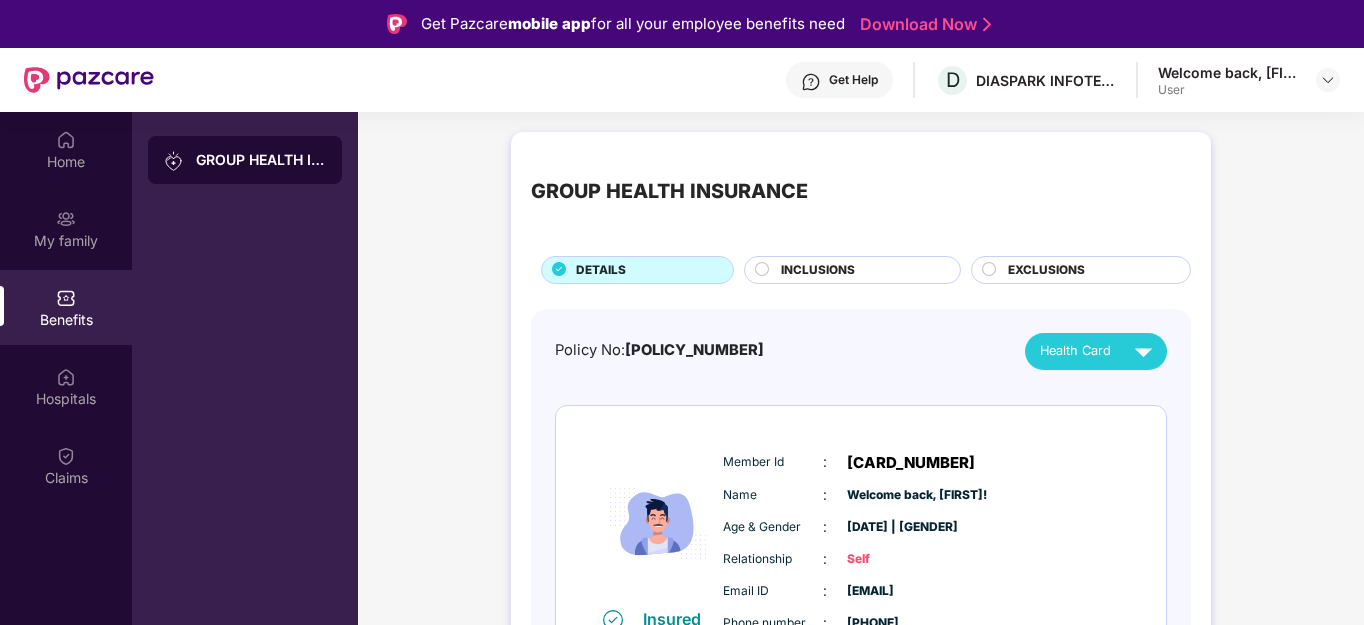 click on "Health Card" at bounding box center (1075, 351) 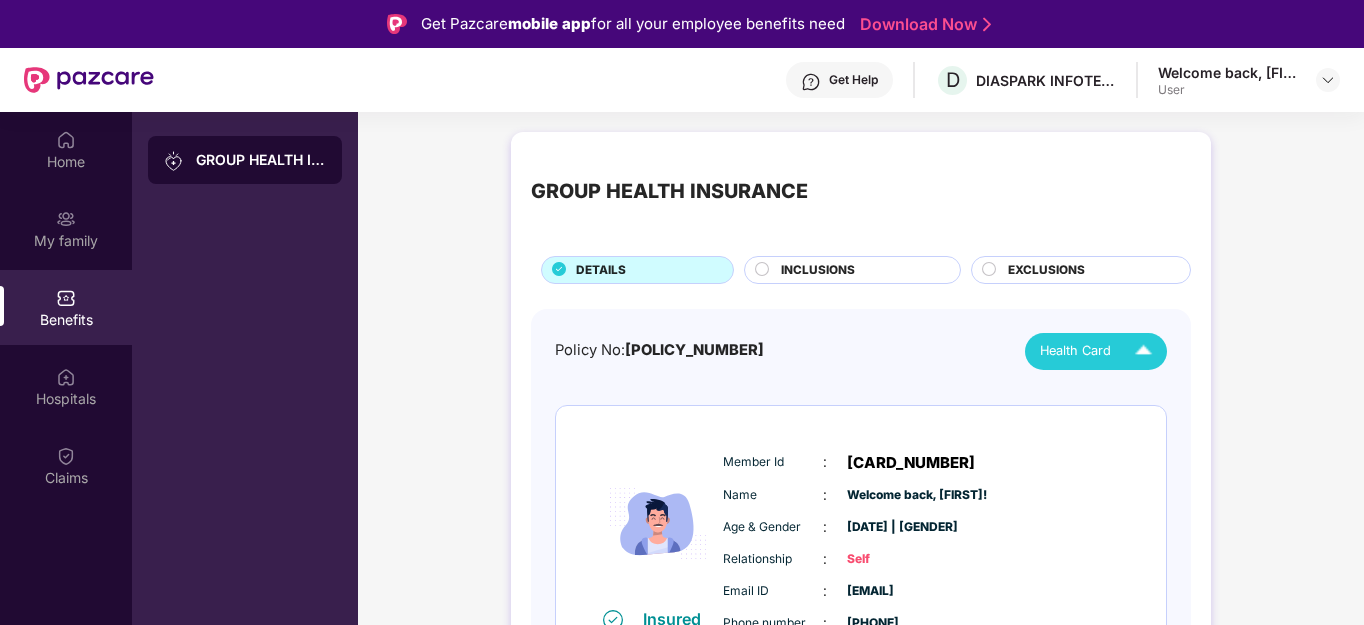 click at bounding box center [1143, 351] 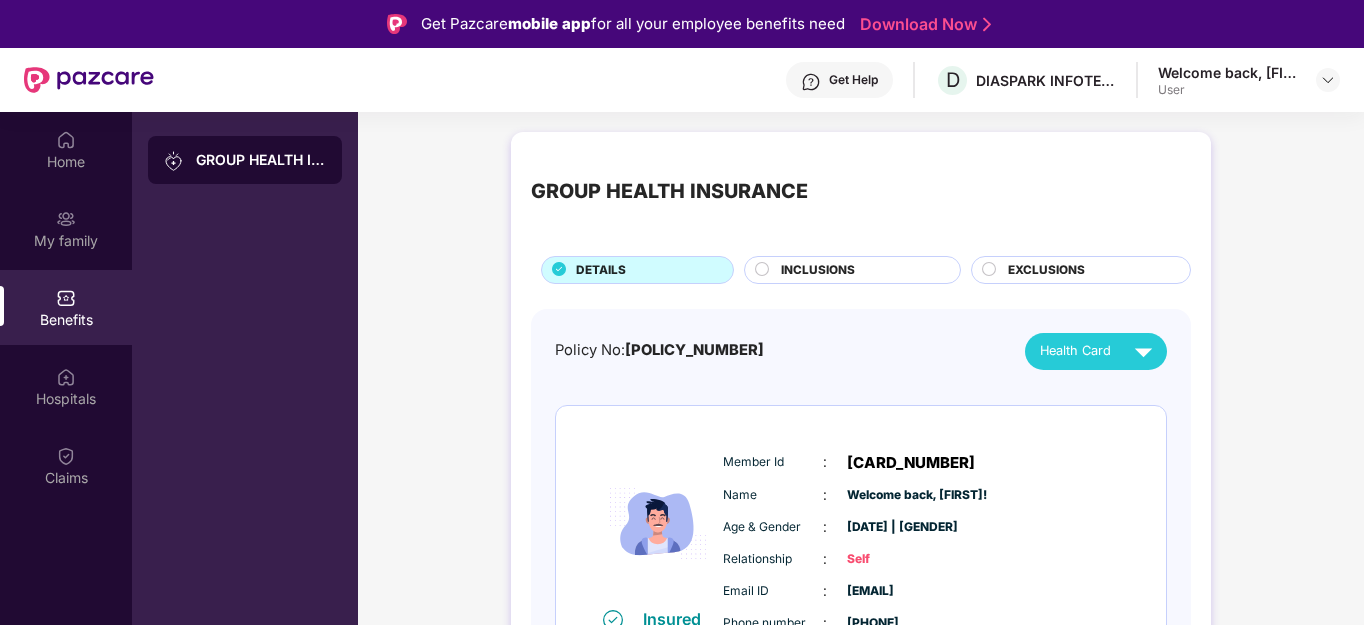 click on "Policy No: [POLICY_NUMBER] Health Card" at bounding box center [861, 351] 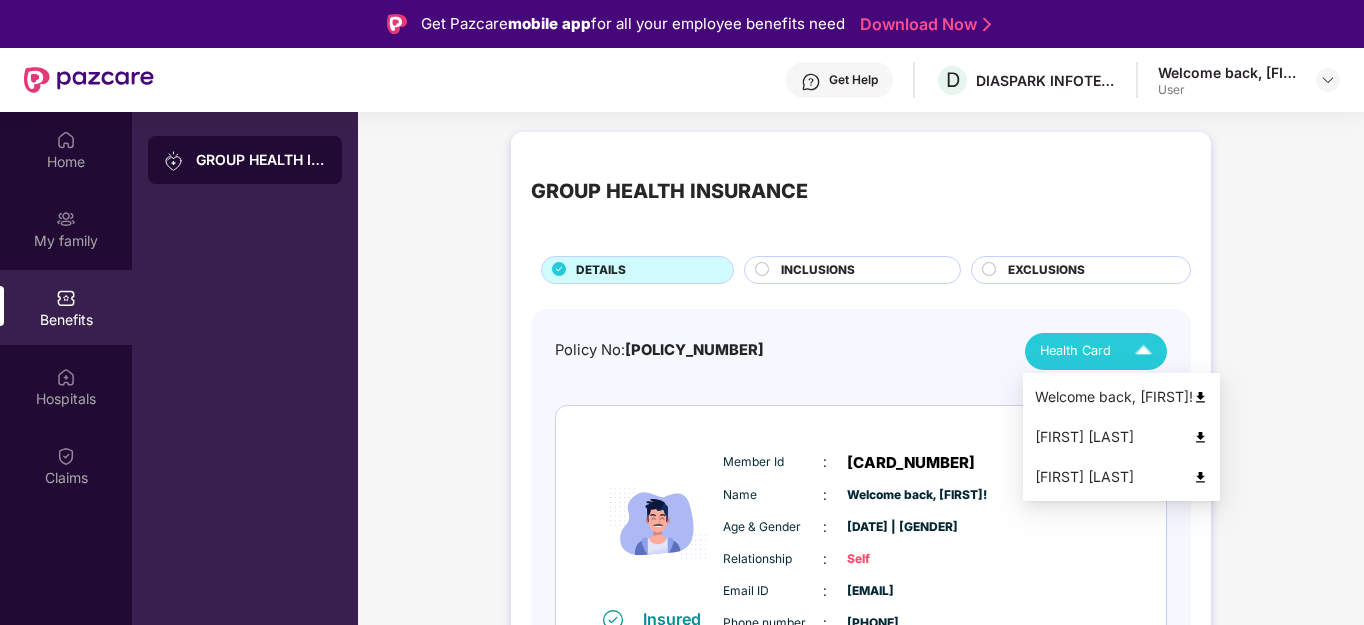 click on "Health Card" at bounding box center [1075, 351] 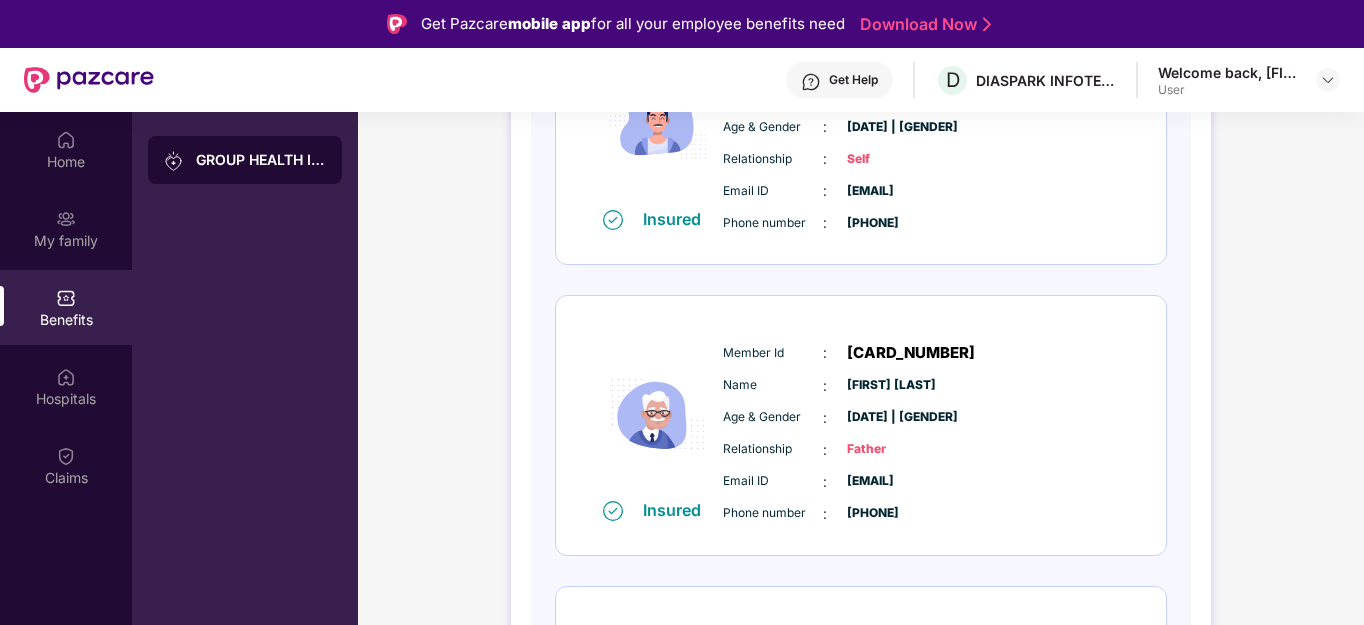 scroll, scrollTop: 633, scrollLeft: 0, axis: vertical 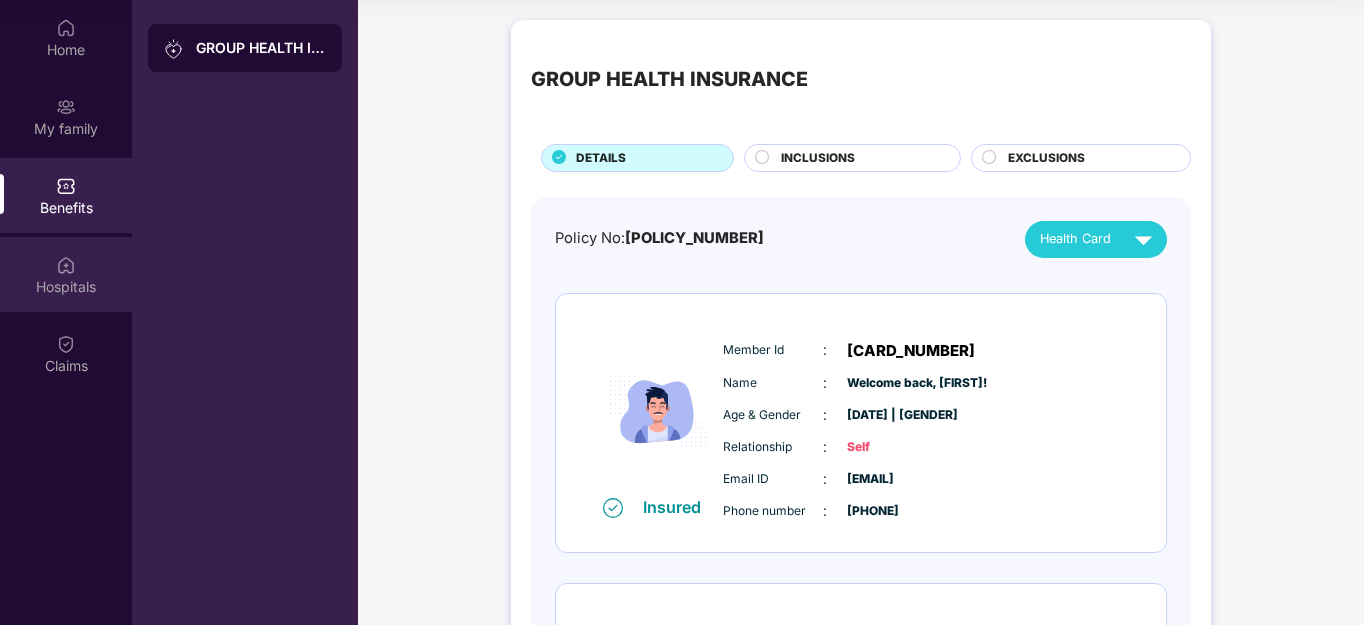 click on "Hospitals" at bounding box center (66, 274) 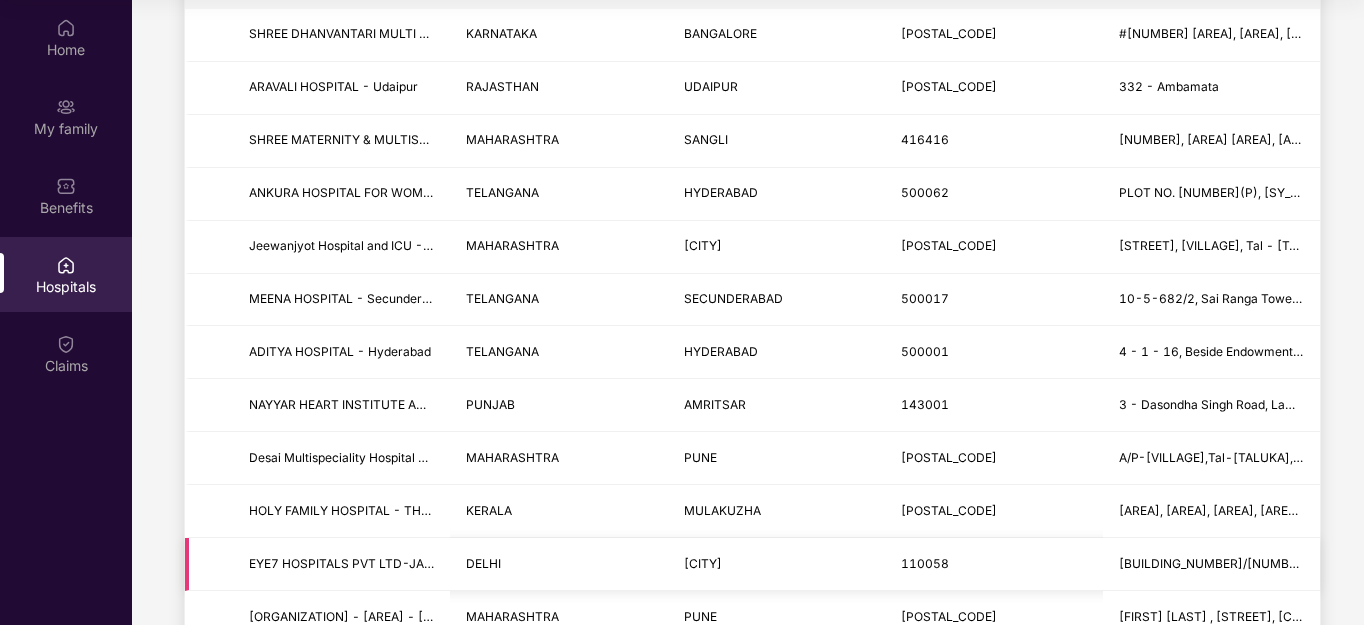 scroll, scrollTop: 600, scrollLeft: 0, axis: vertical 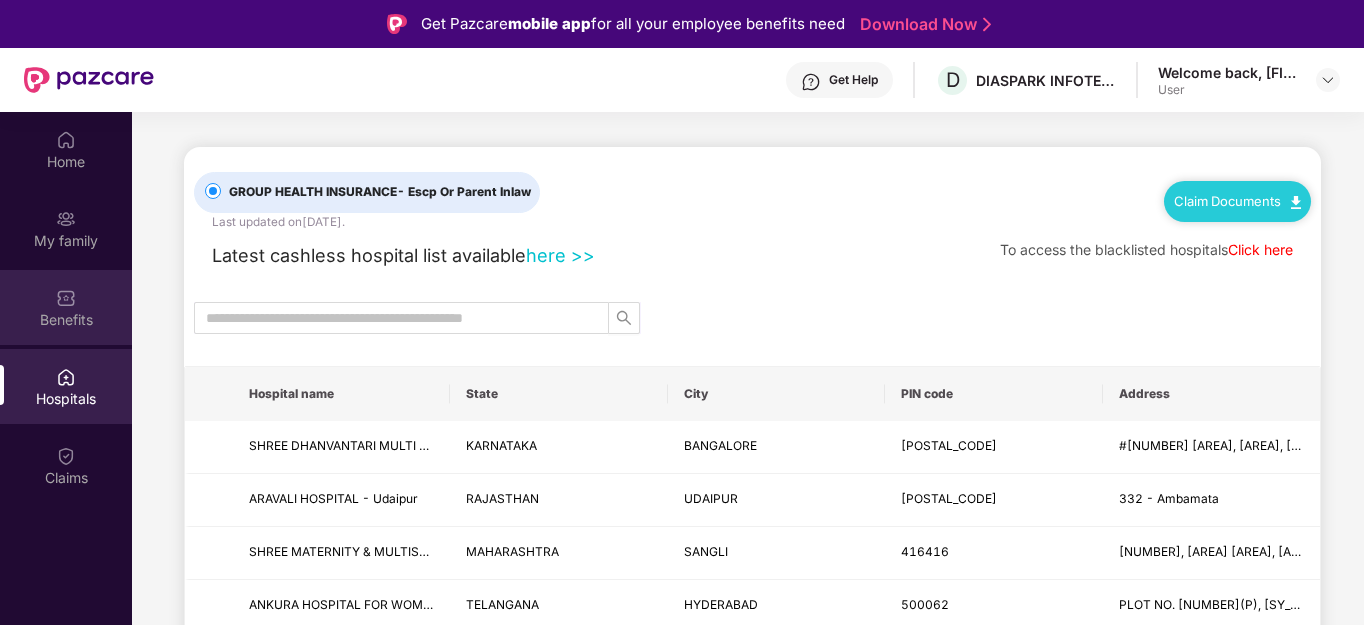 click on "Benefits" at bounding box center (66, 320) 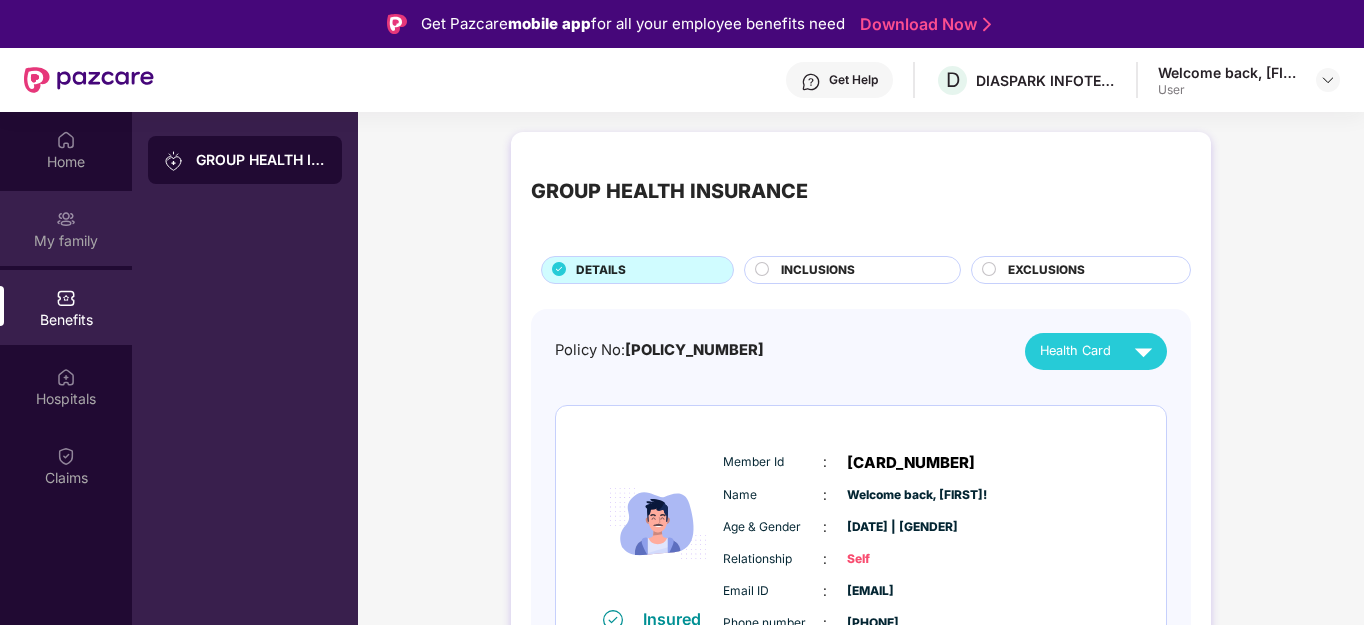 click at bounding box center [66, 219] 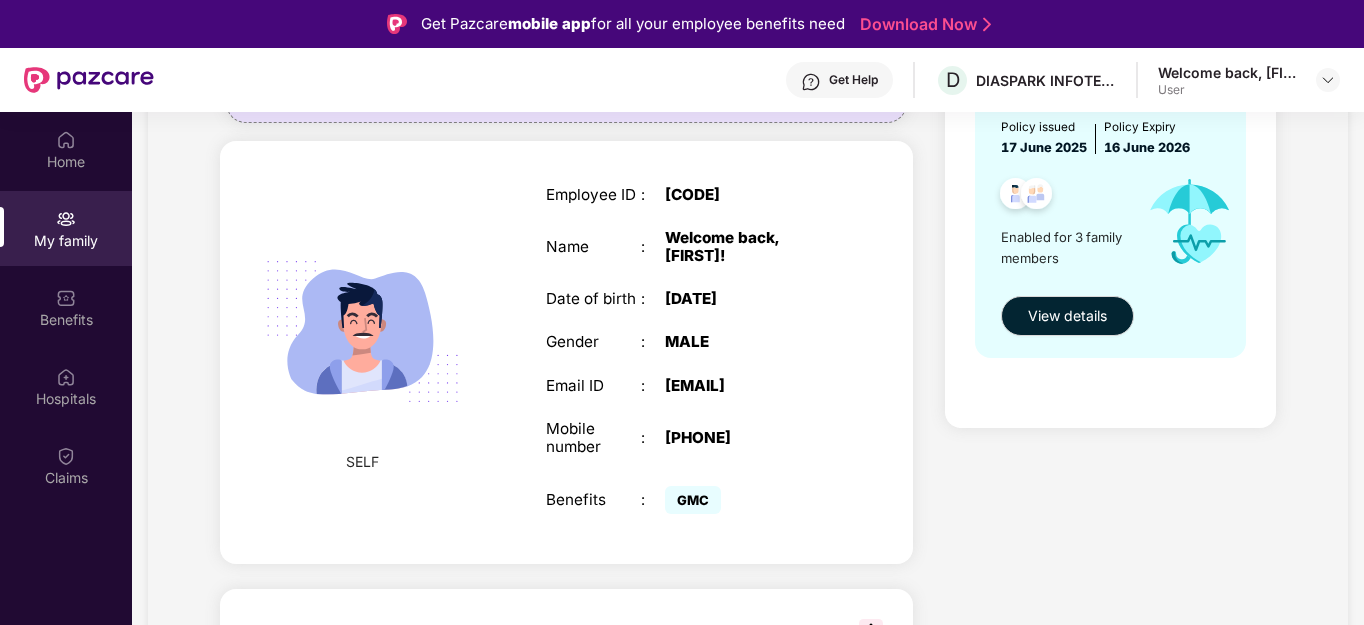scroll, scrollTop: 0, scrollLeft: 0, axis: both 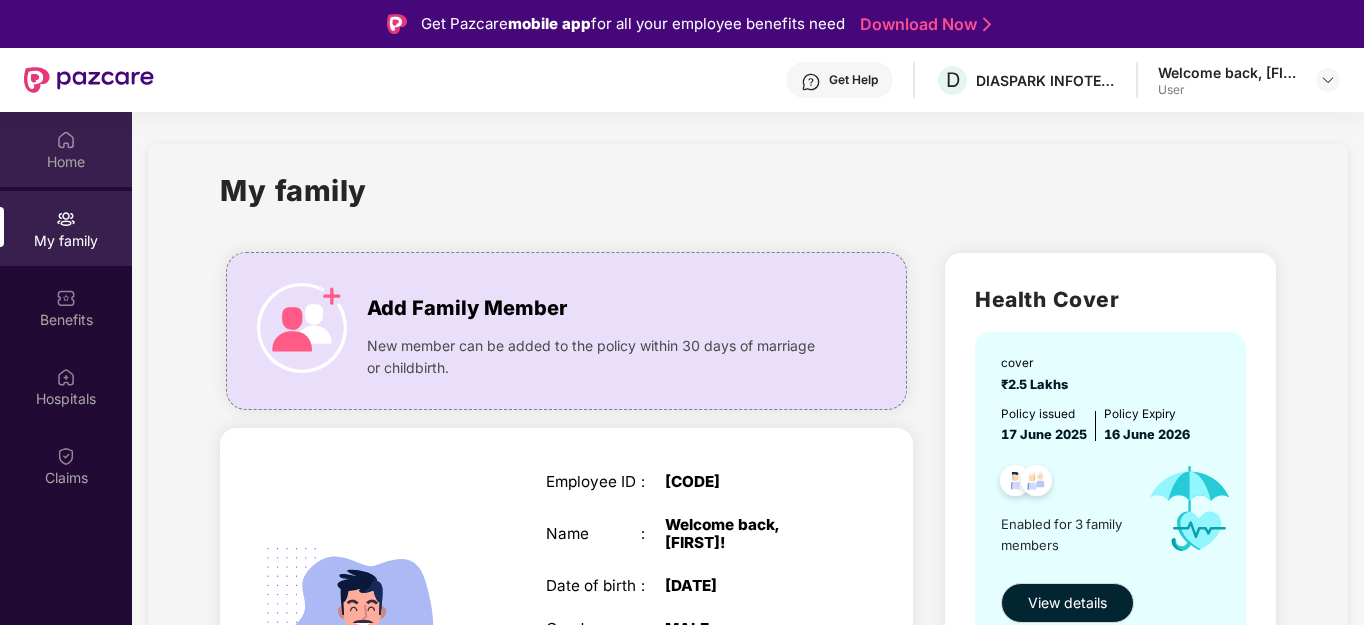 click on "Home" at bounding box center [66, 149] 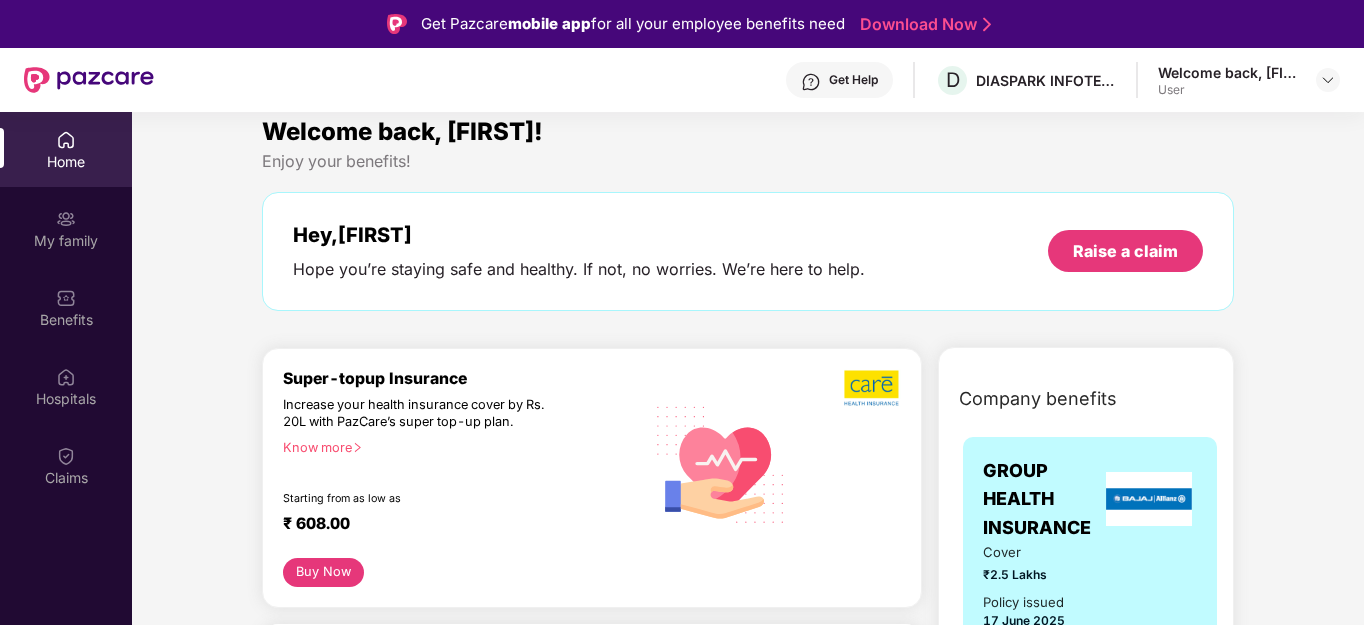 scroll, scrollTop: 0, scrollLeft: 0, axis: both 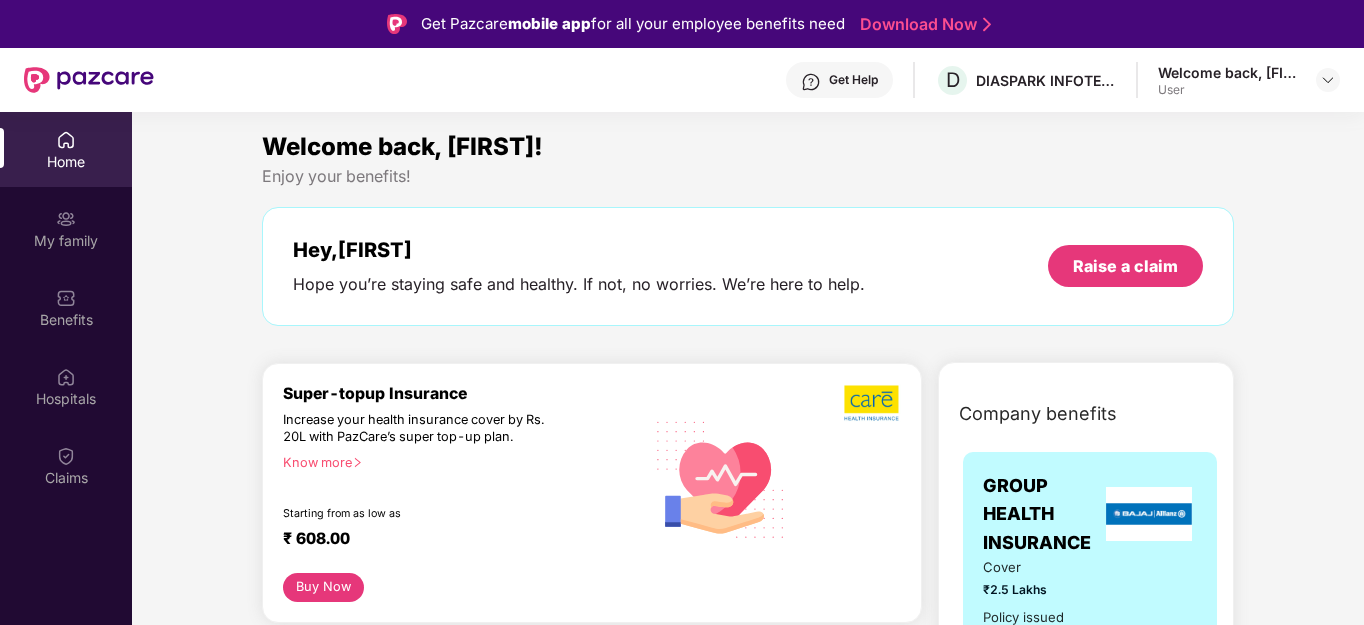 click on "Get Help" at bounding box center (853, 80) 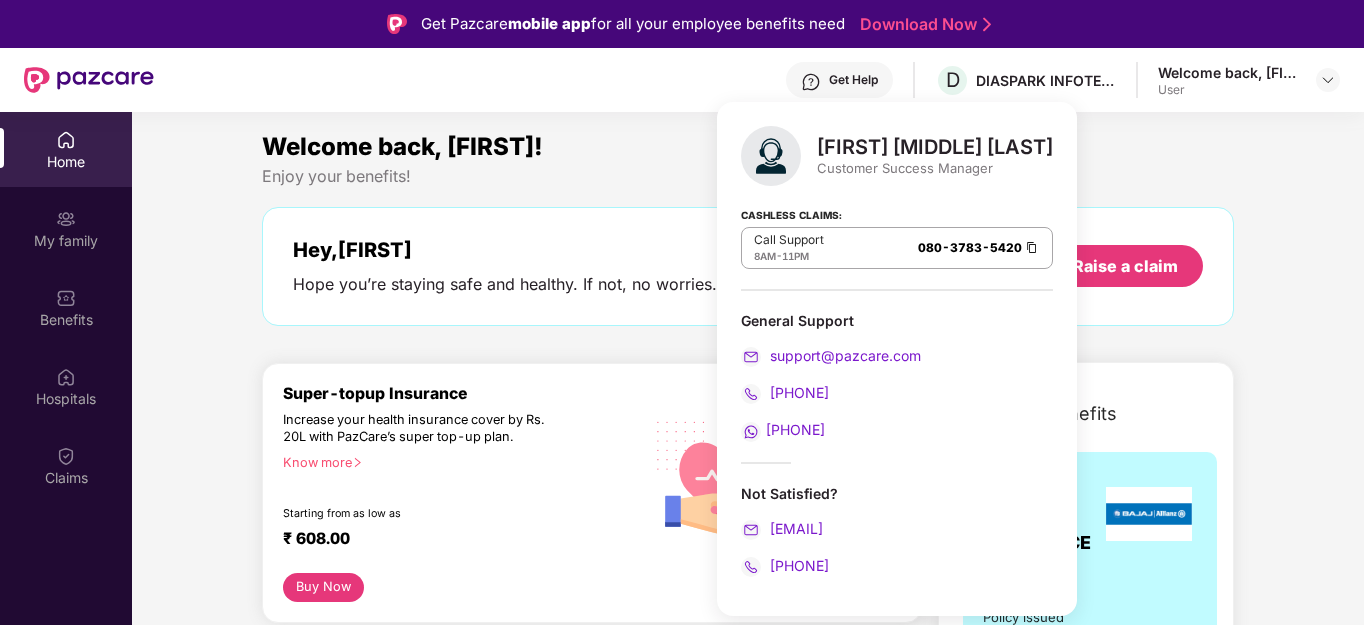 click on "Welcome back, [FIRST]! Enjoy your benefits! Hey,  [FIRST] Hope you’re staying safe and healthy. If not, no worries. We’re here to help. Raise a claim Super-topup Insurance Increase your health insurance cover by Rs. 20L with PazCare’s super top-up plan. Know more  Starting from as low as ₹ 608.00 Buy Now Upto 45% off  on Fitpass pro annual membership plan Unlimited access to 8,100 gyms and fitness studios across India Free Noise smartwatch  worth ₹5,999 to track your fitness progress Personalized diet plans from expert nutritionists             Frequently Asked Questions!        Buy Now Upto 30% off  on Cult Elite annual membership across India Unlimited access to all group classes at cult centers & ELITE/PRO GYMS in your city. 10% discount on Cult Store.  Registered mobile number should not have active memberships. Buy Now Doctor Consultation for your family Audio/Video consultation across multiple specialities Cover entire family (upto 5 members) Contact experts 24 X 7 Start Consultation Vaccination," at bounding box center [748, 2539] 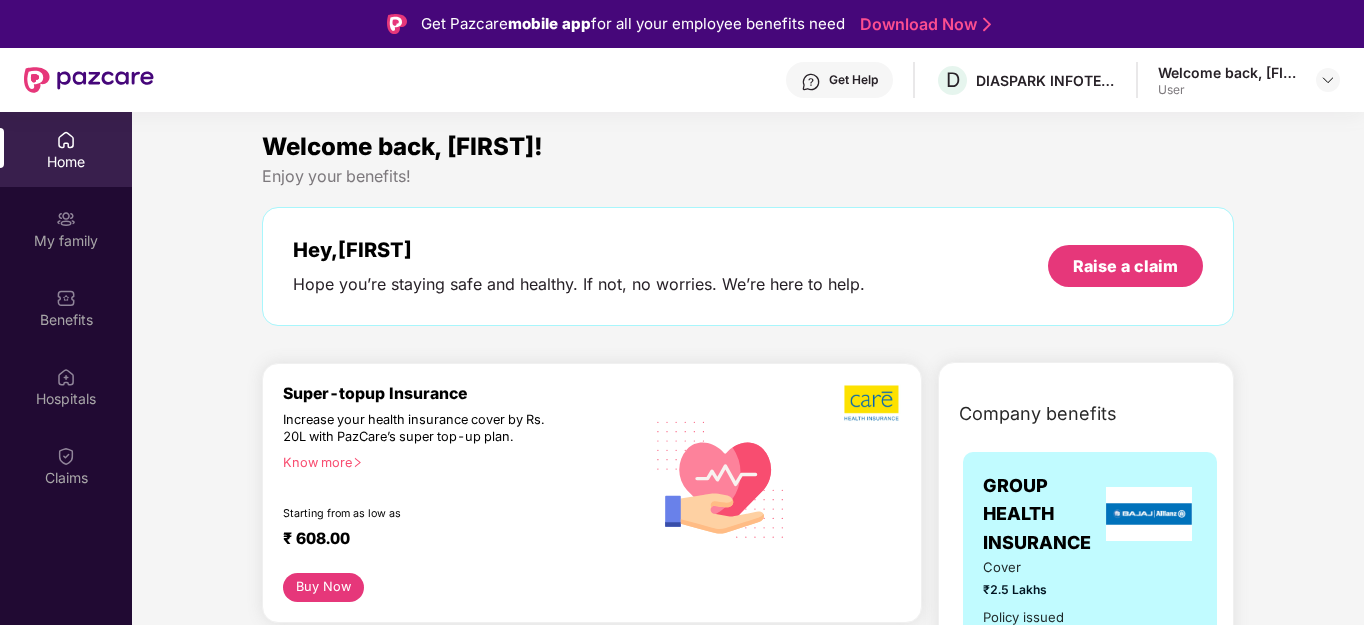 click on "Welcome back, [FIRST]!" at bounding box center [1228, 72] 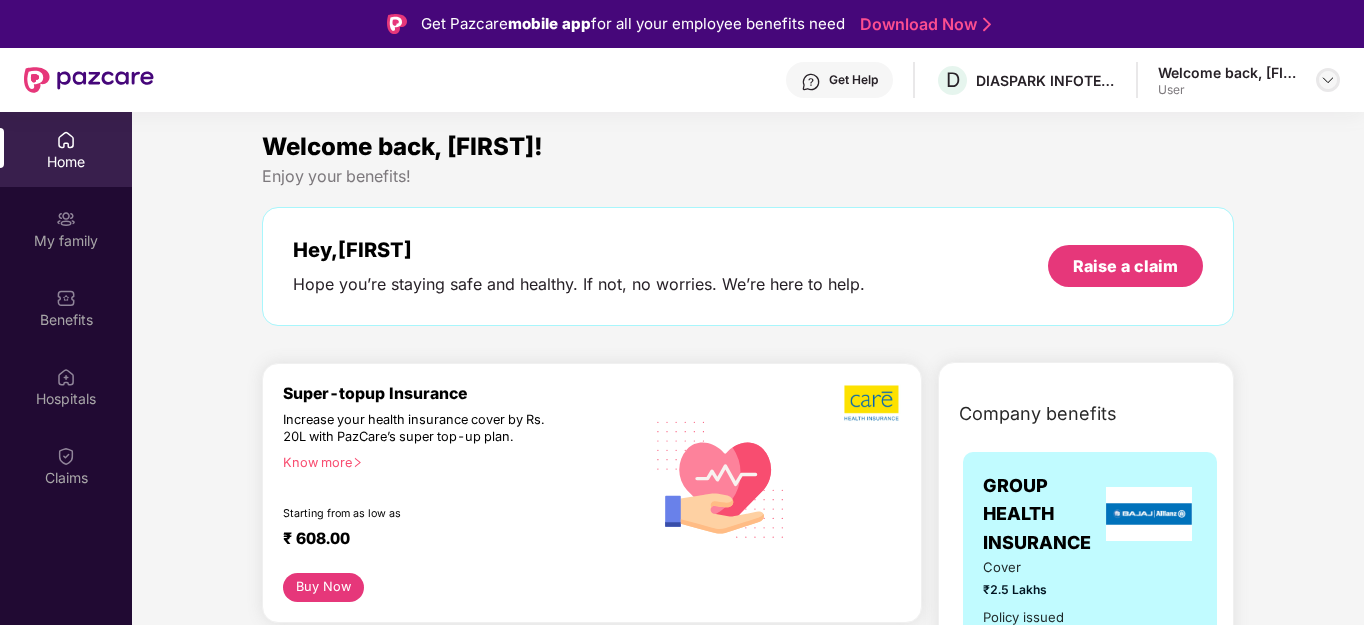 click at bounding box center (1328, 80) 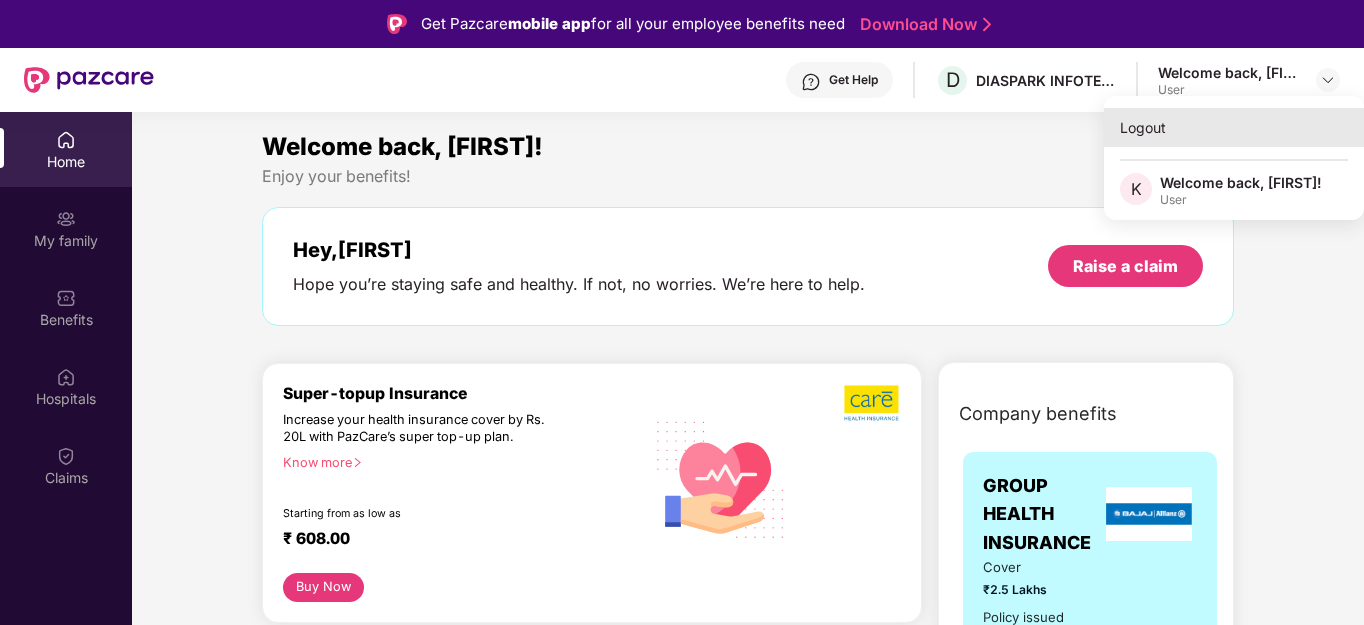click on "Logout" at bounding box center (1234, 127) 